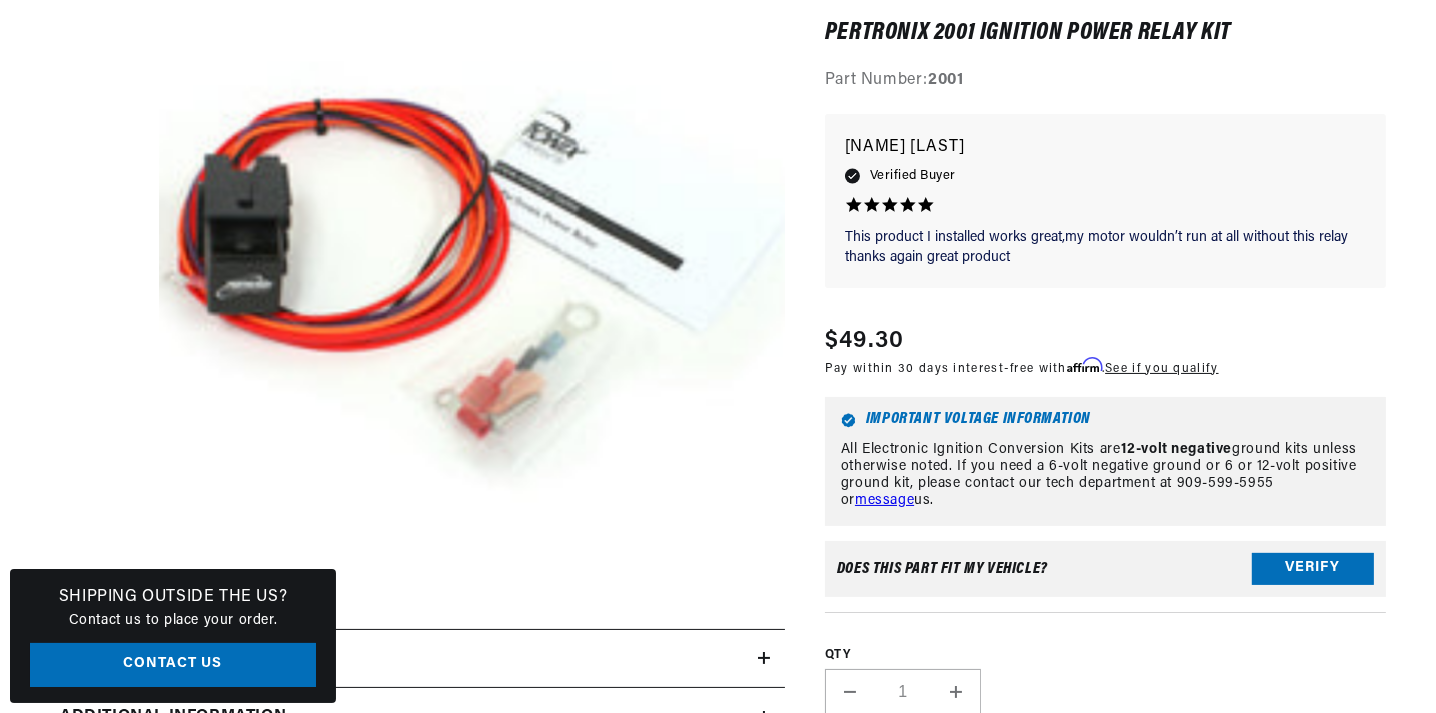 scroll, scrollTop: 399, scrollLeft: 0, axis: vertical 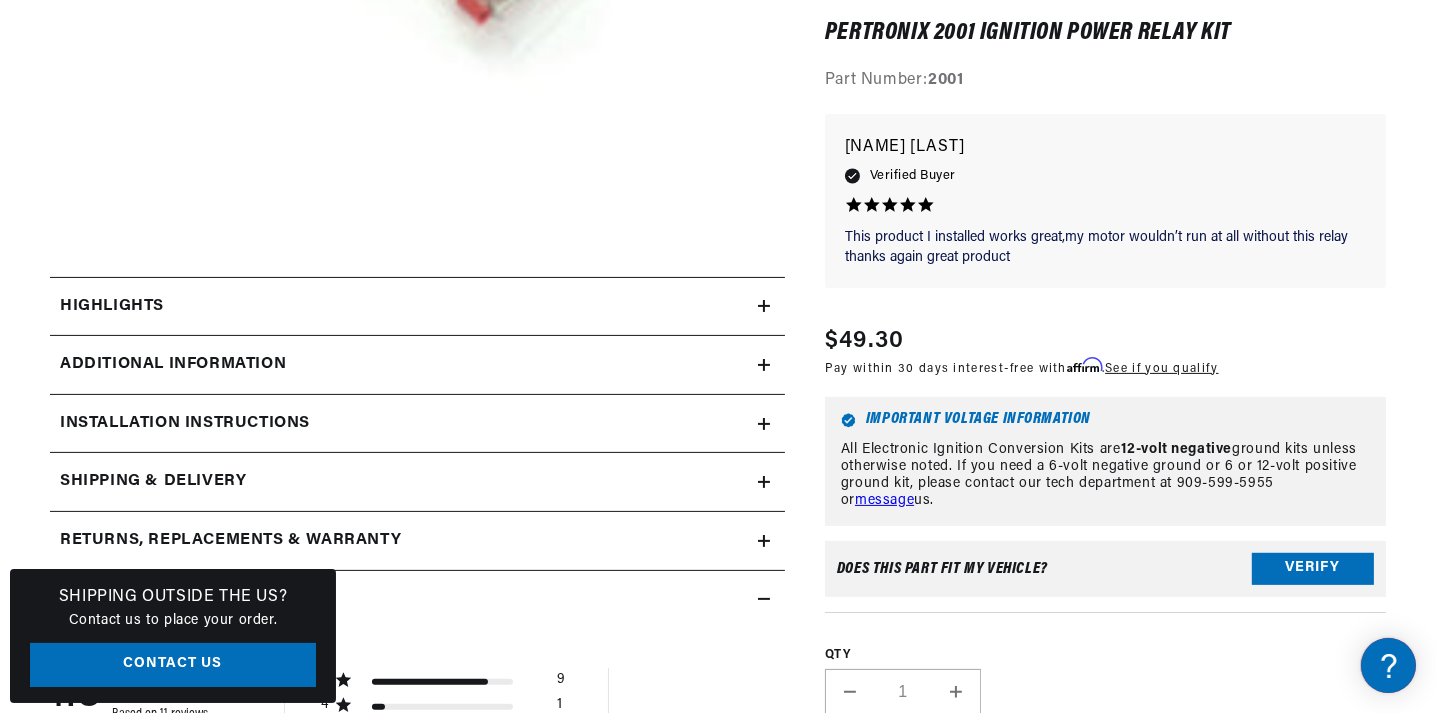 click on "Installation instructions" at bounding box center (404, 307) 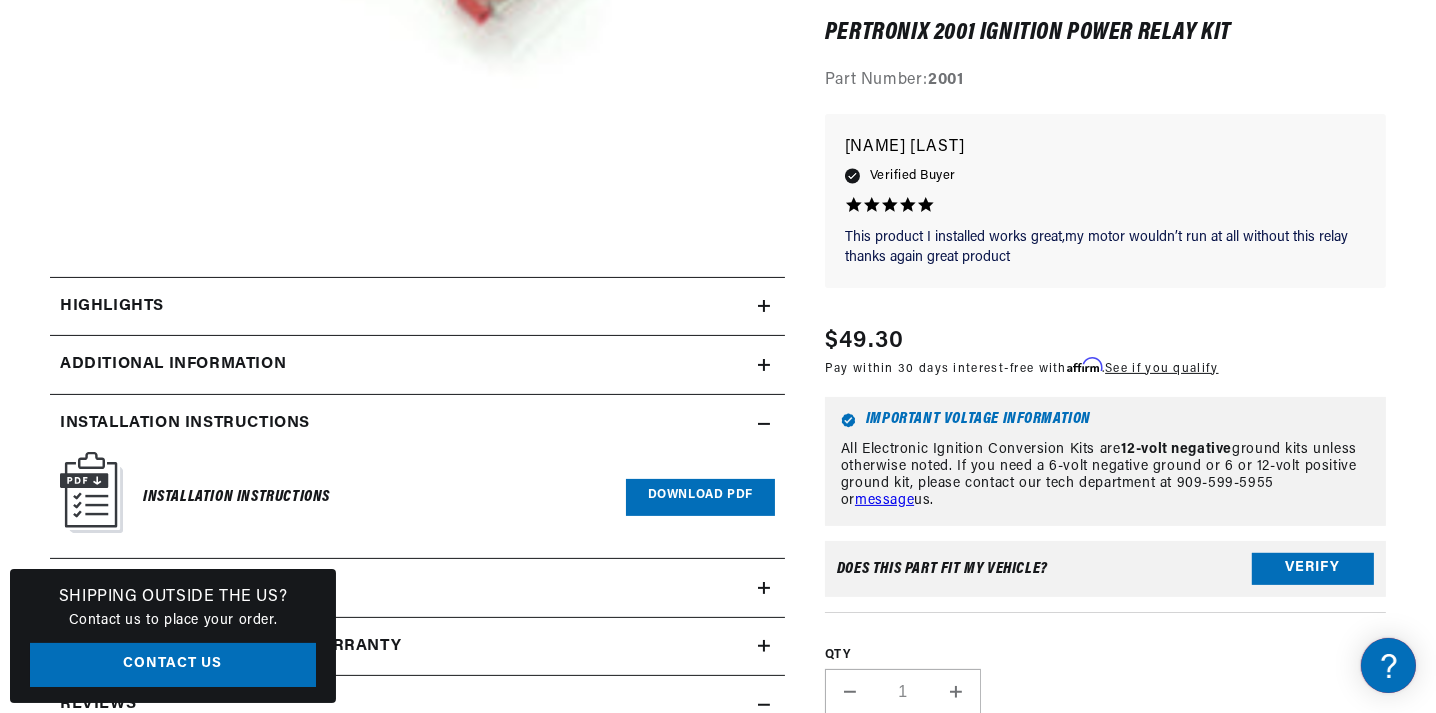 click on "Download PDF" at bounding box center (700, 497) 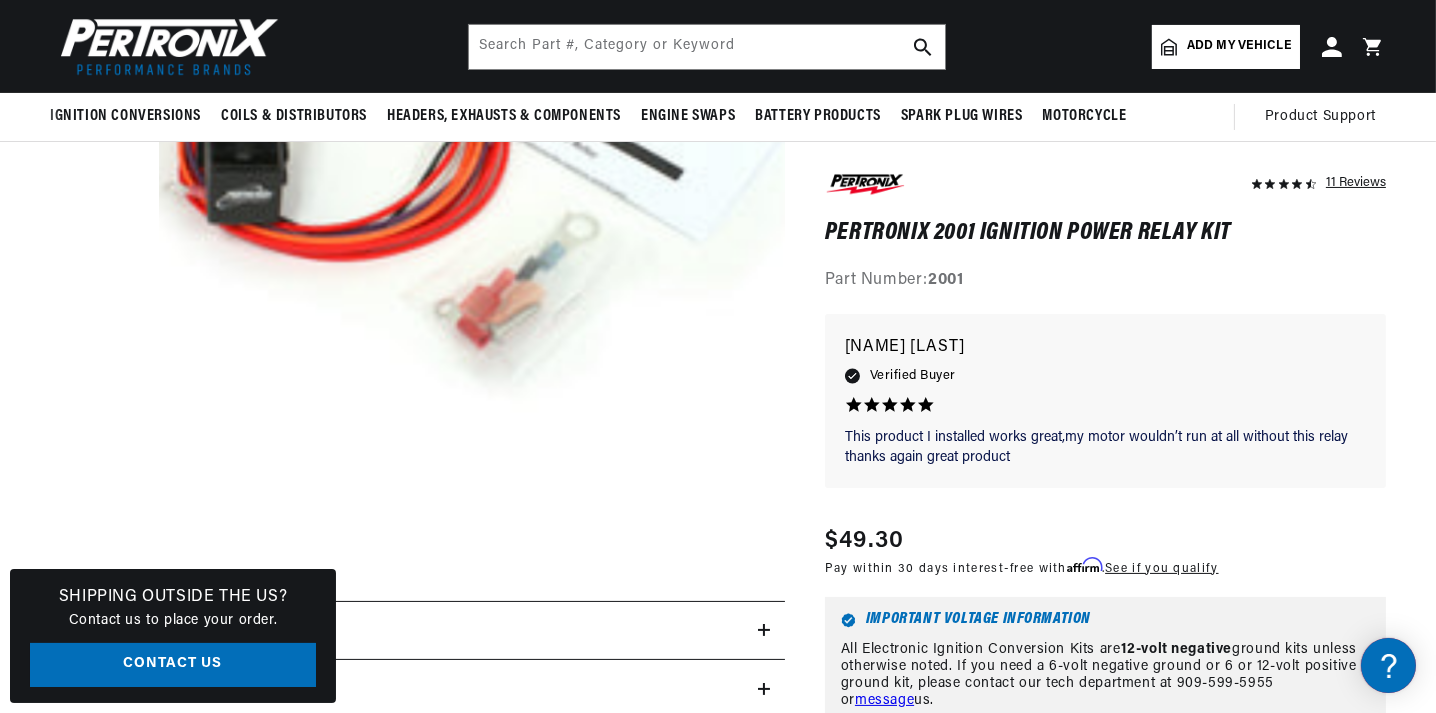 scroll, scrollTop: 99, scrollLeft: 0, axis: vertical 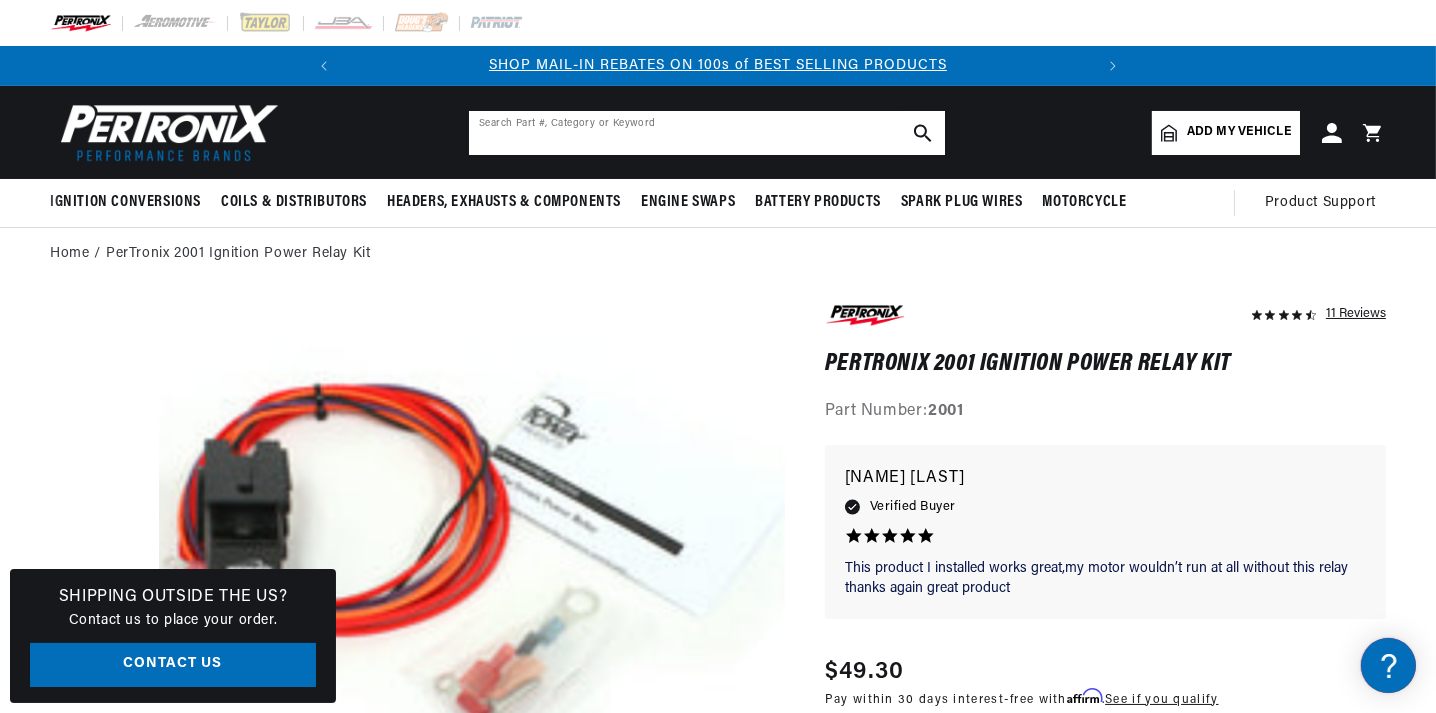 click at bounding box center (707, 133) 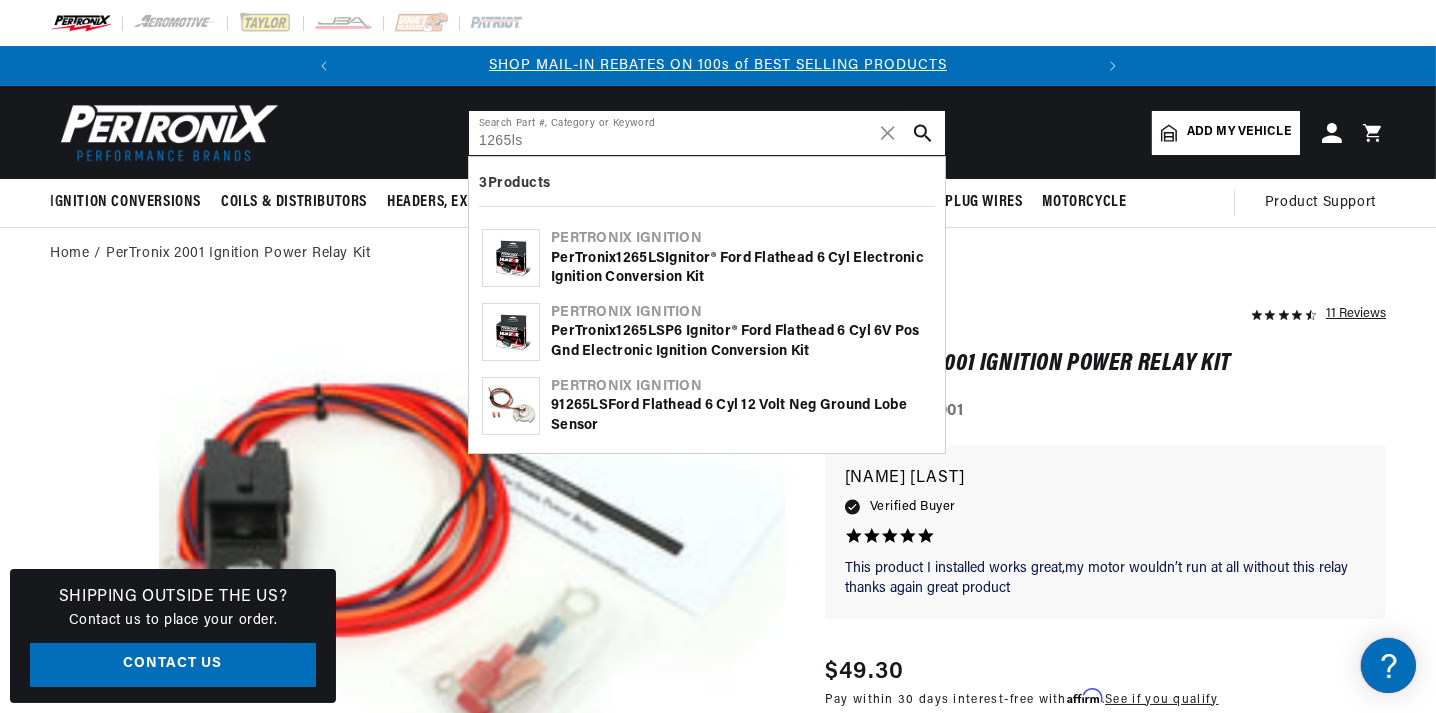 type on "1265ls" 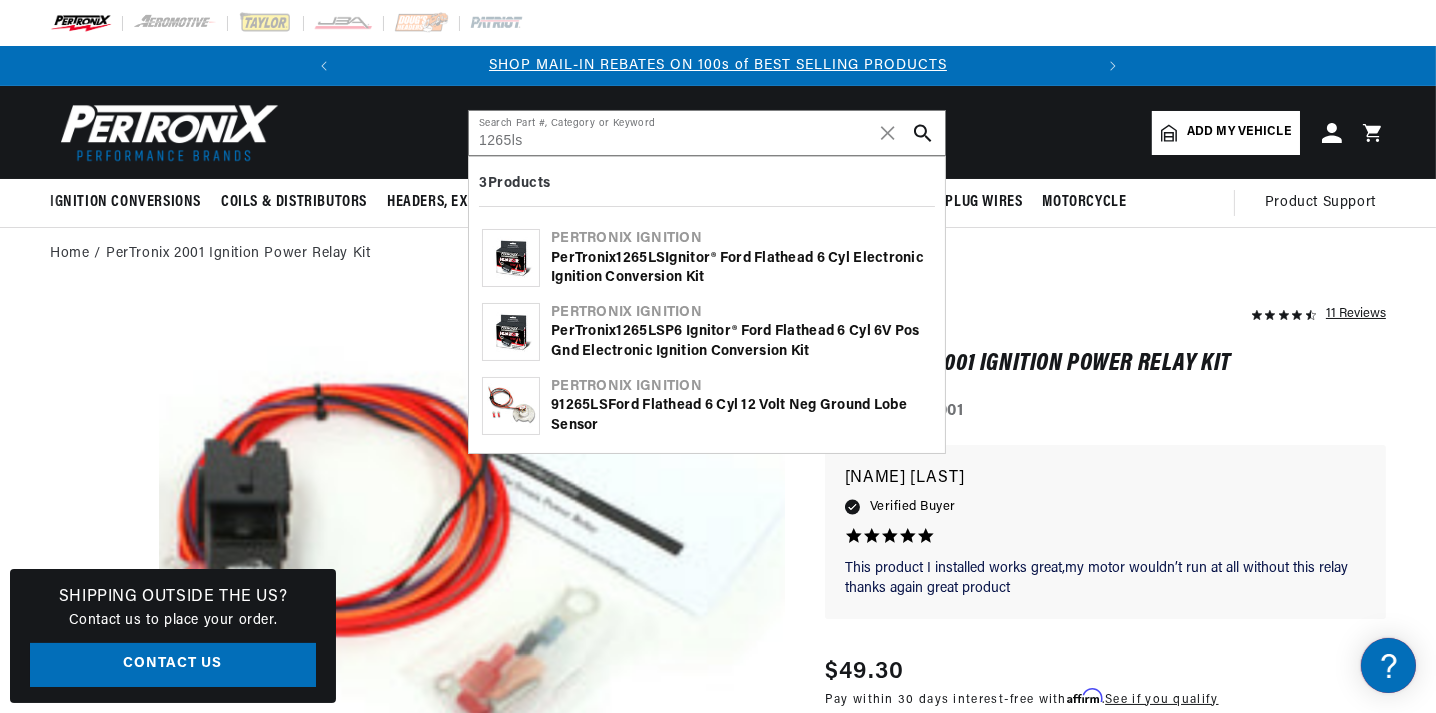 click on "PerTronix  1265LS  Ignitor® Ford Flathead 6 cyl Electronic Ignition Conversion Kit" at bounding box center [741, 268] 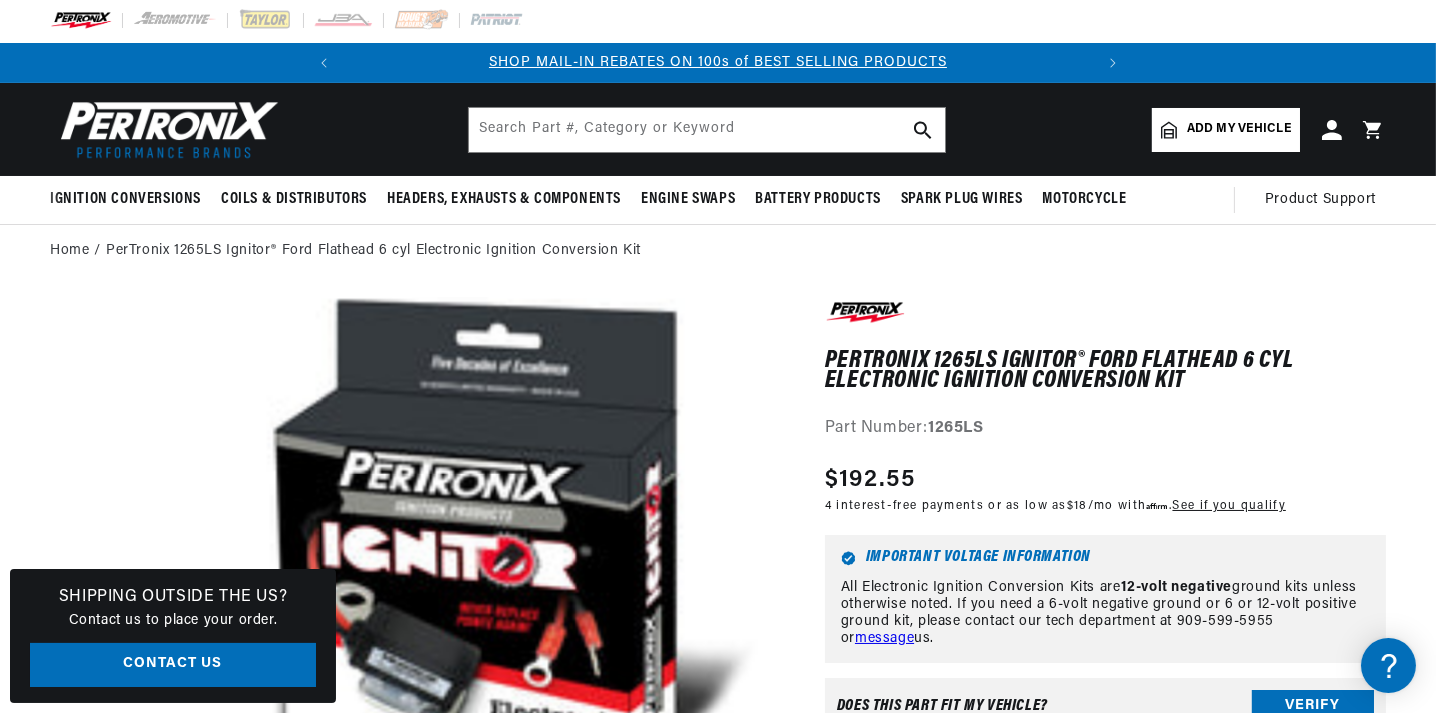 scroll, scrollTop: 234, scrollLeft: 0, axis: vertical 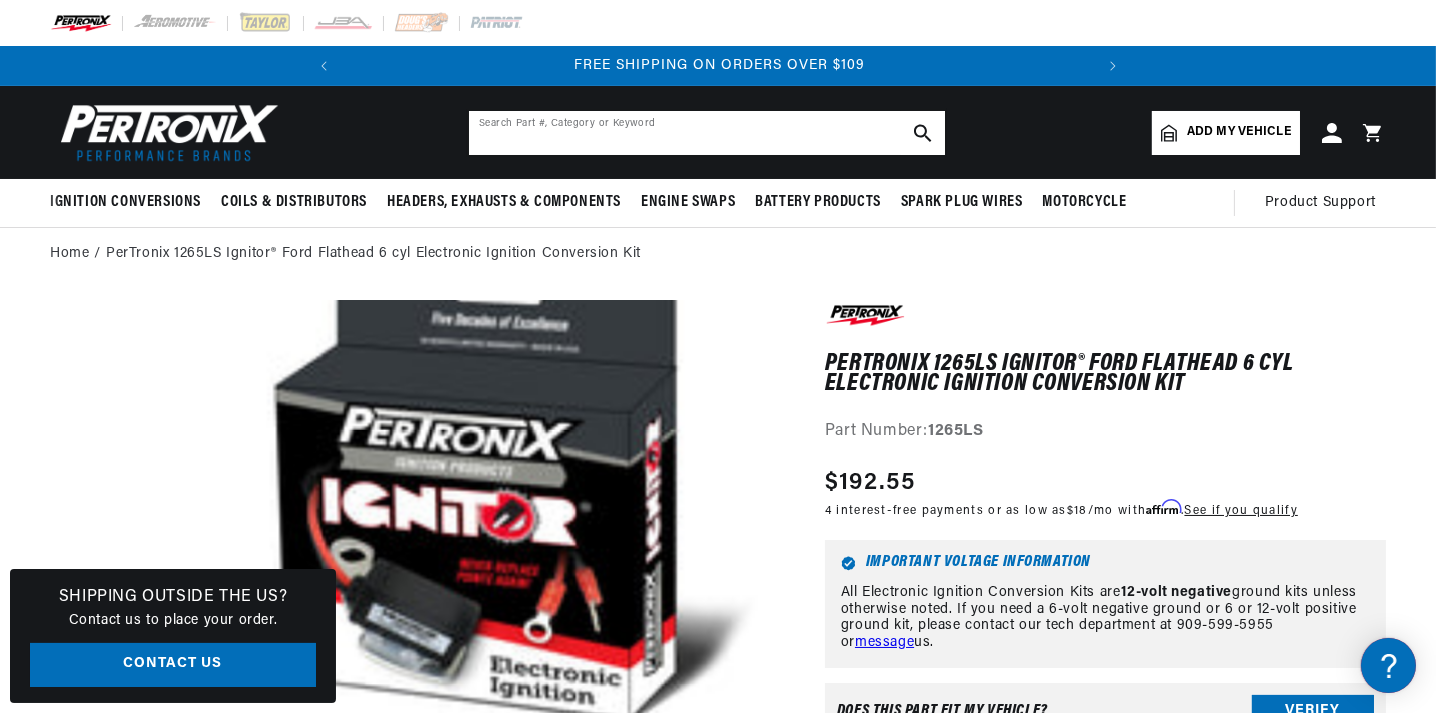 click at bounding box center [707, 133] 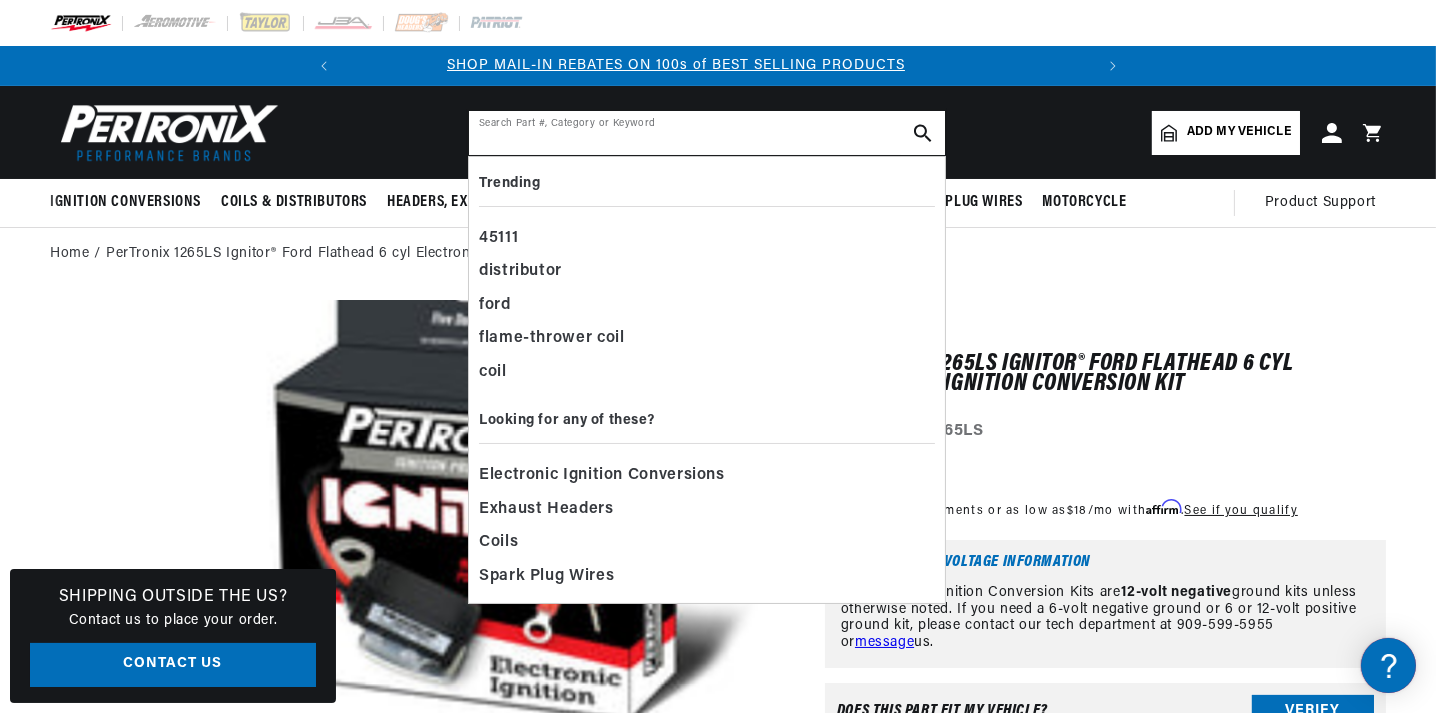scroll, scrollTop: 0, scrollLeft: 0, axis: both 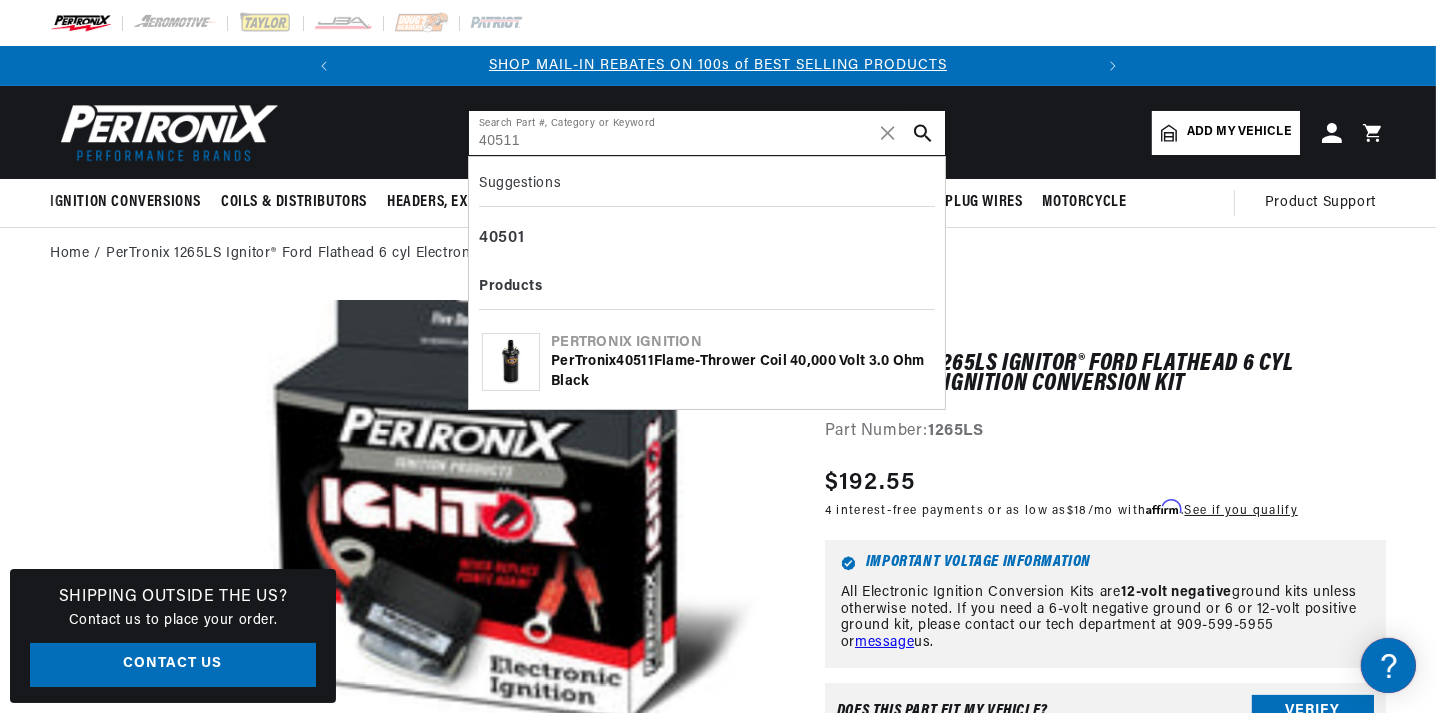 type on "40511" 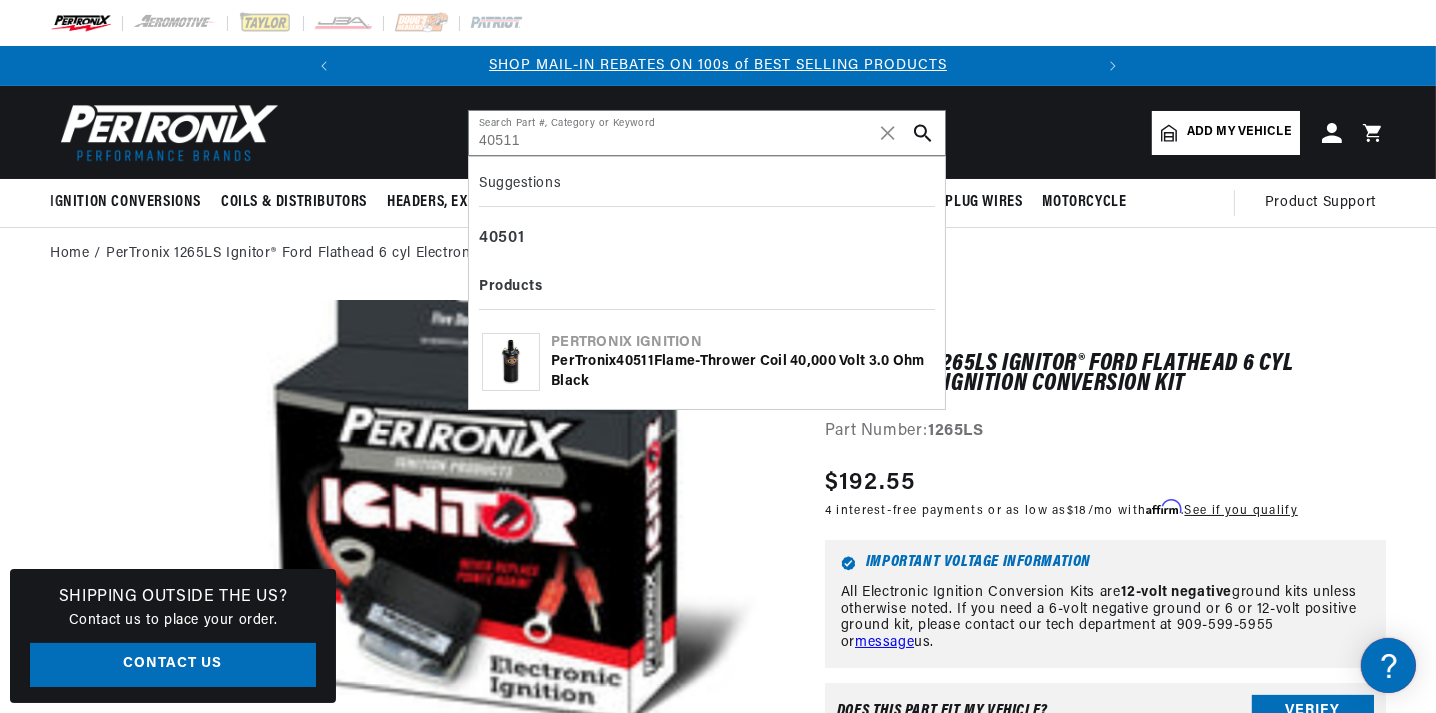 click on "PerTronix  40511  Flame-Thrower Coil 40,000 Volt 3.0 ohm Black" at bounding box center (741, 371) 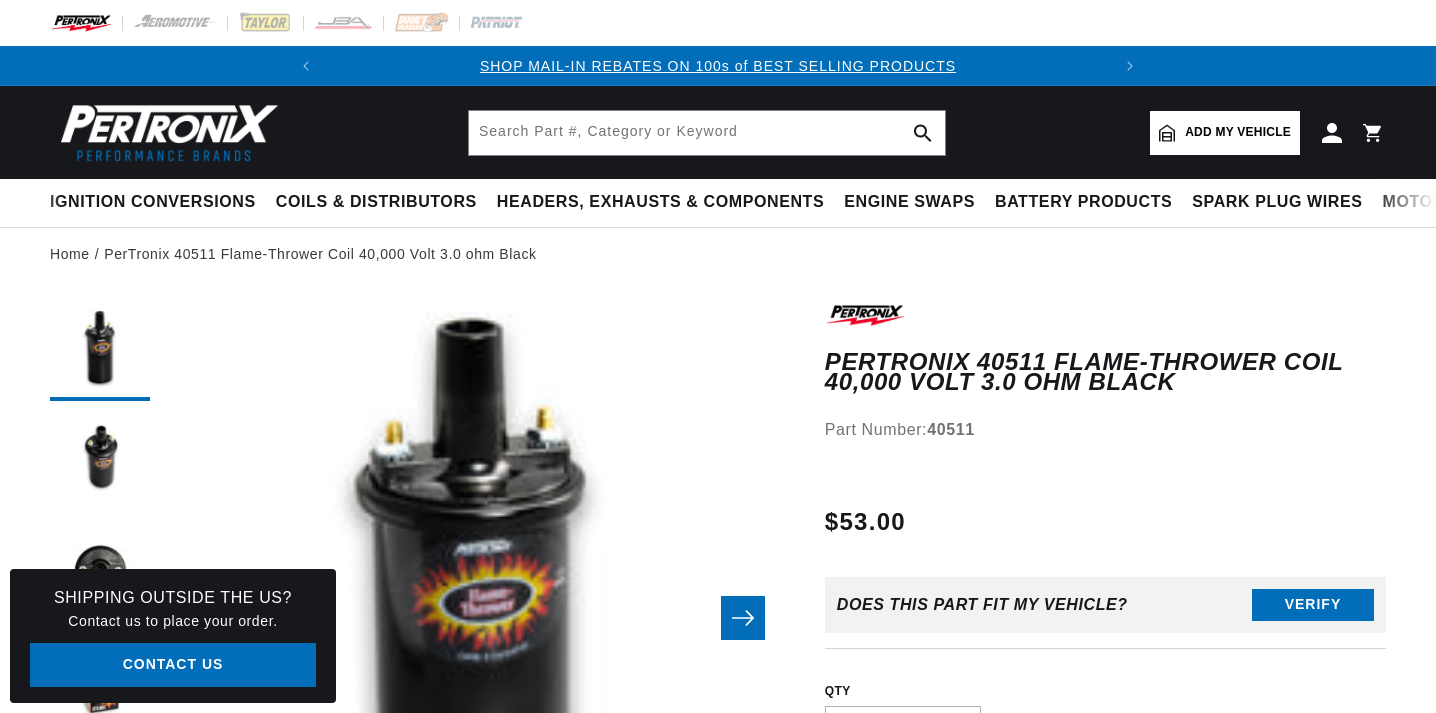 scroll, scrollTop: 0, scrollLeft: 0, axis: both 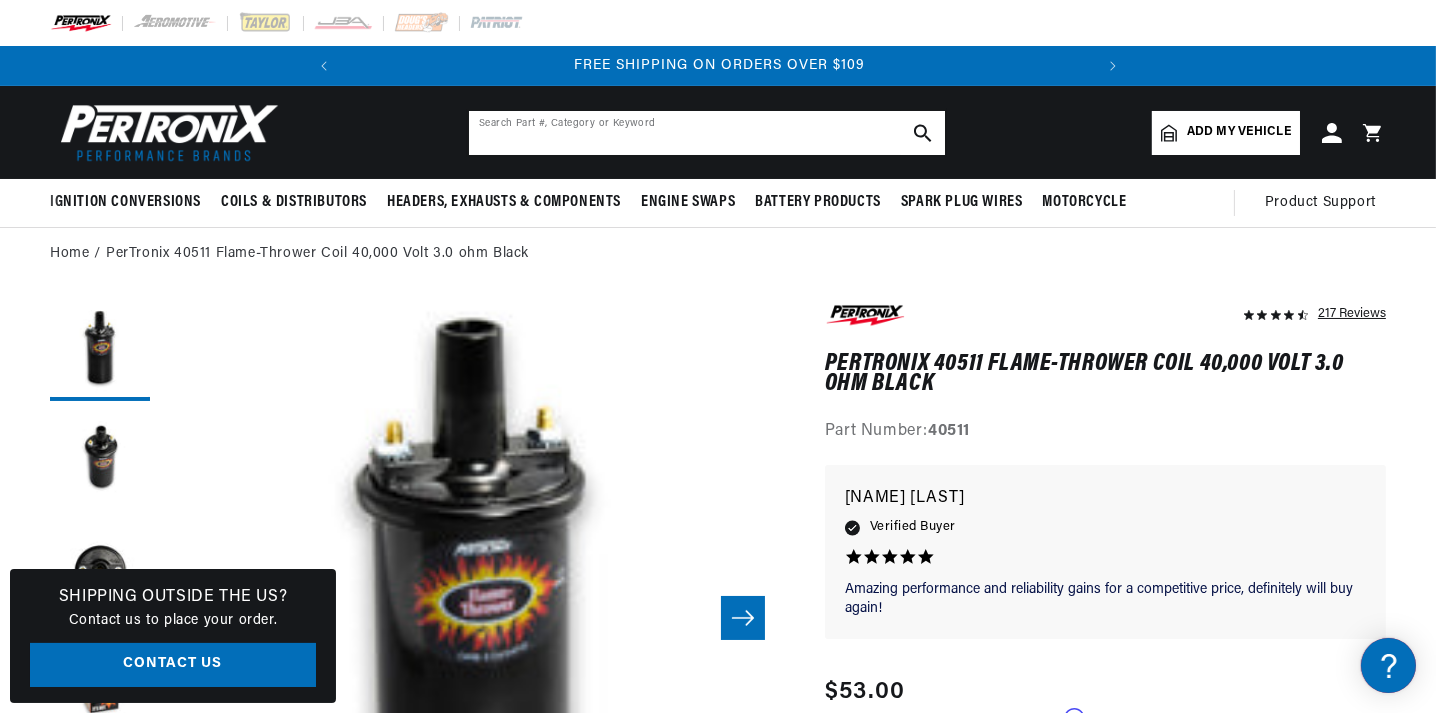 click at bounding box center [707, 133] 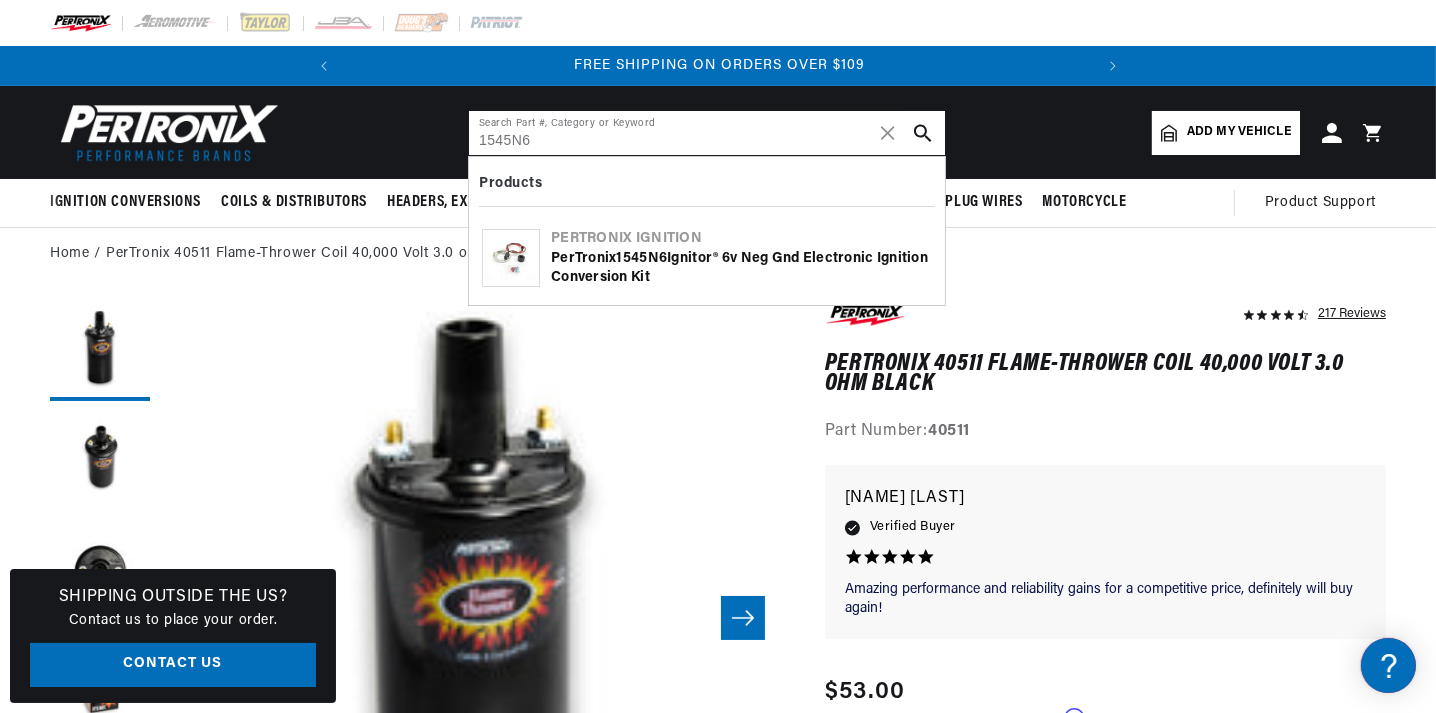 type on "1545N6" 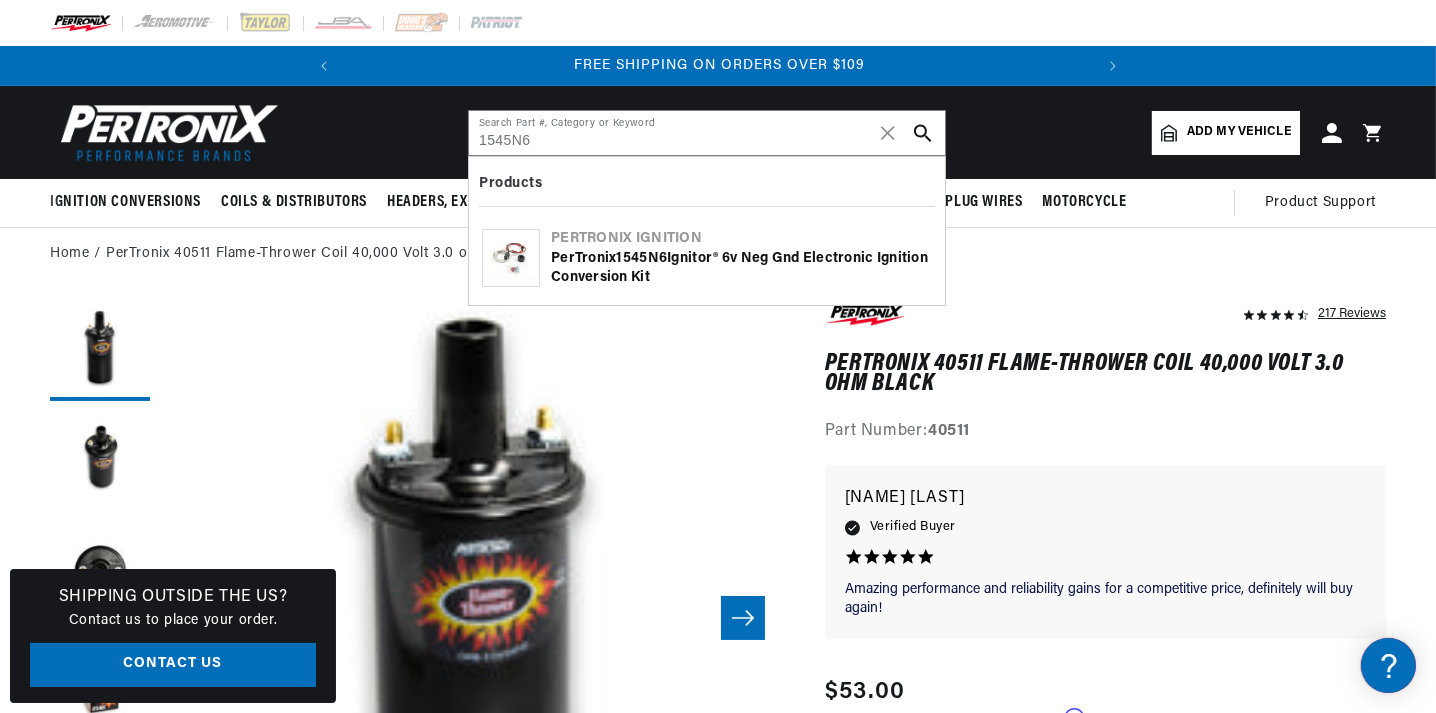 click on "PerTronix  1545N6  Ignitor® 6v Neg Gnd Electronic Ignition Conversion Kit" at bounding box center (741, 268) 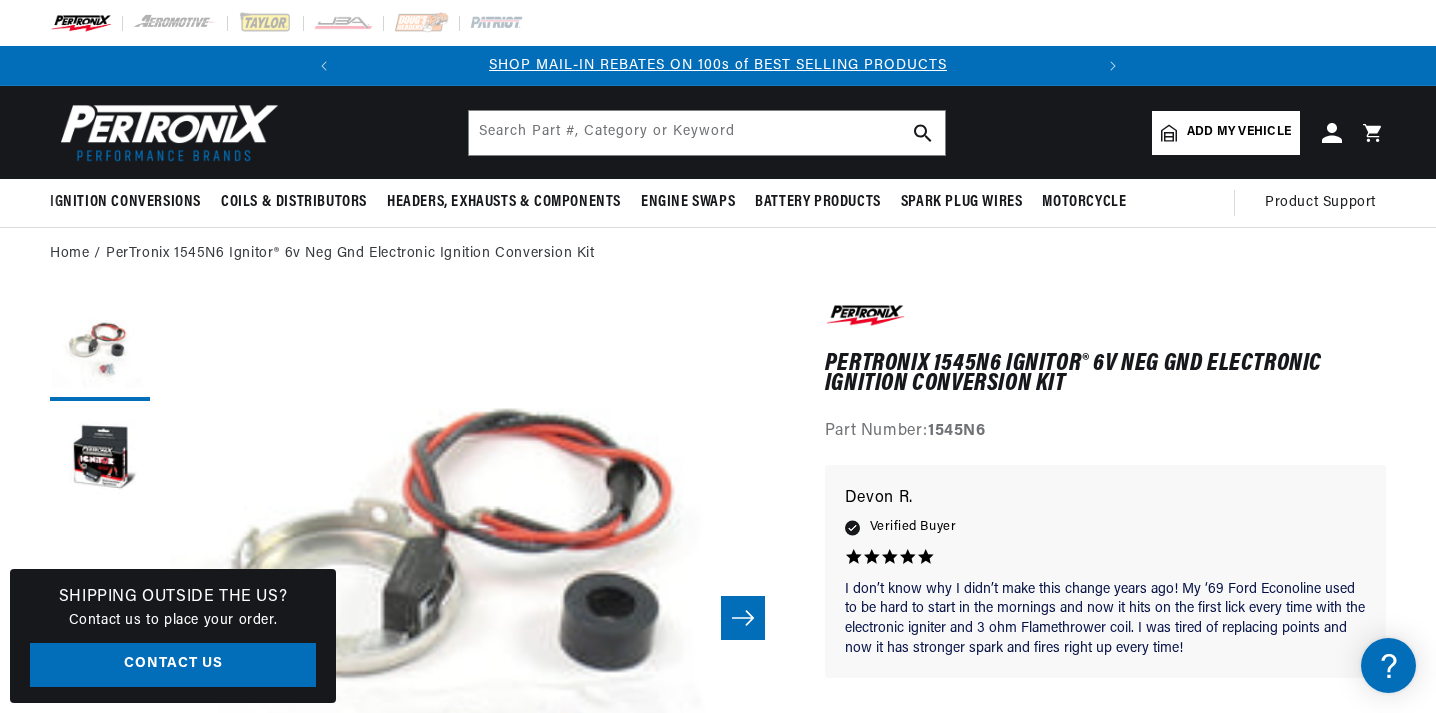 scroll, scrollTop: 0, scrollLeft: 0, axis: both 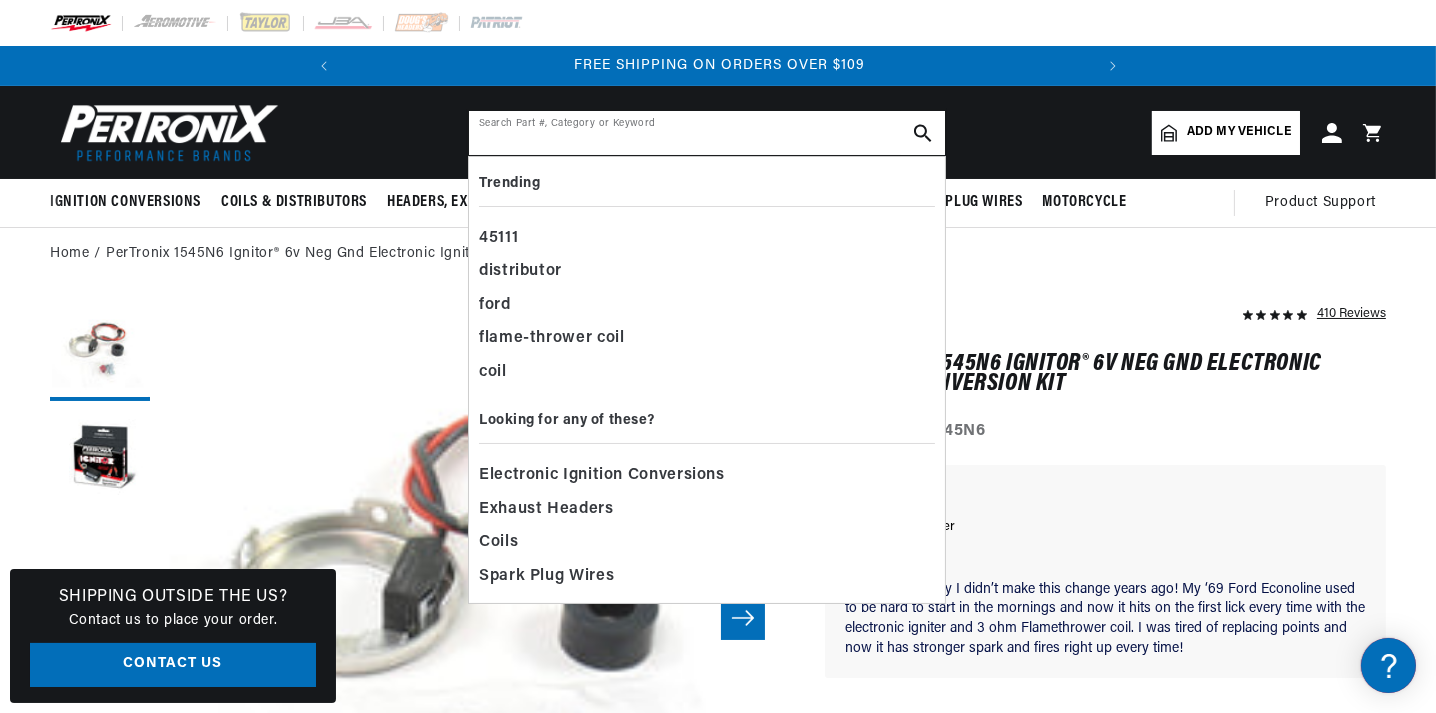 click at bounding box center [707, 133] 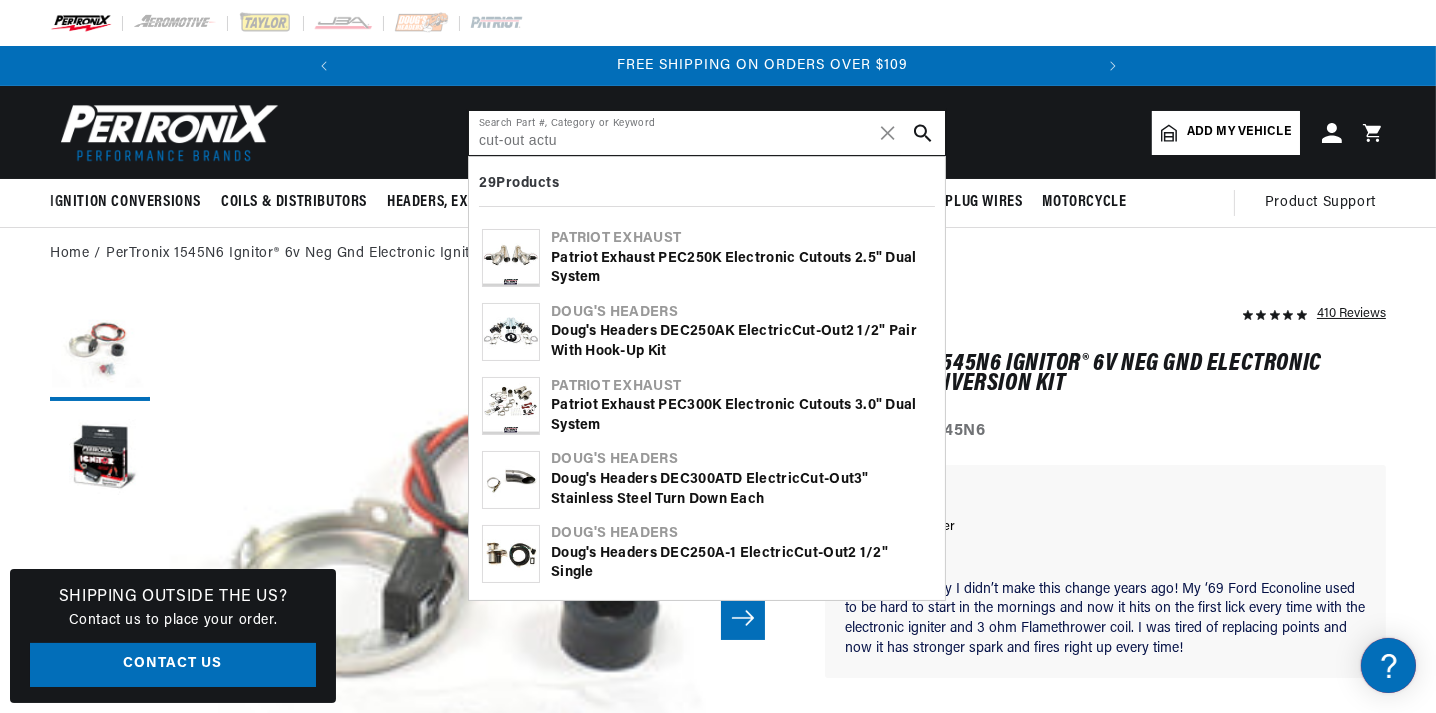 scroll, scrollTop: 0, scrollLeft: 747, axis: horizontal 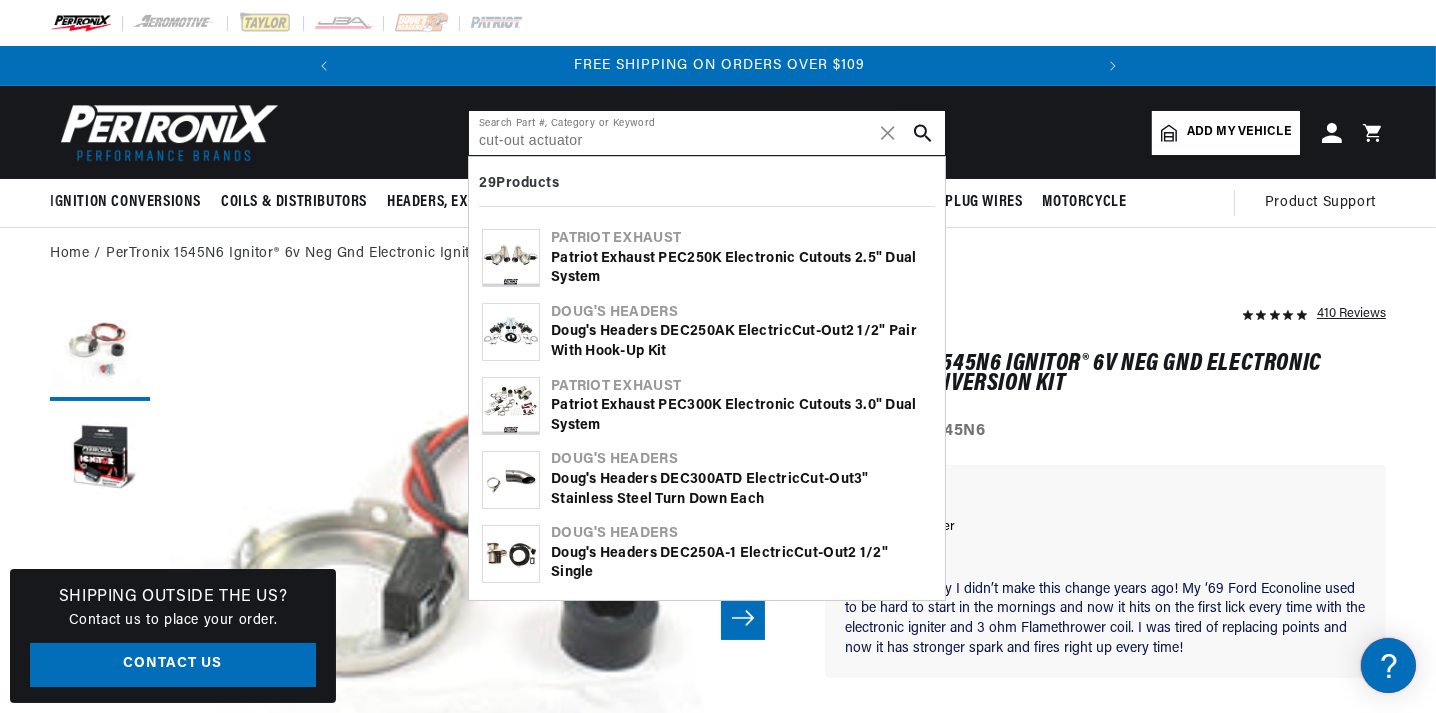 type on "cut-out actuator" 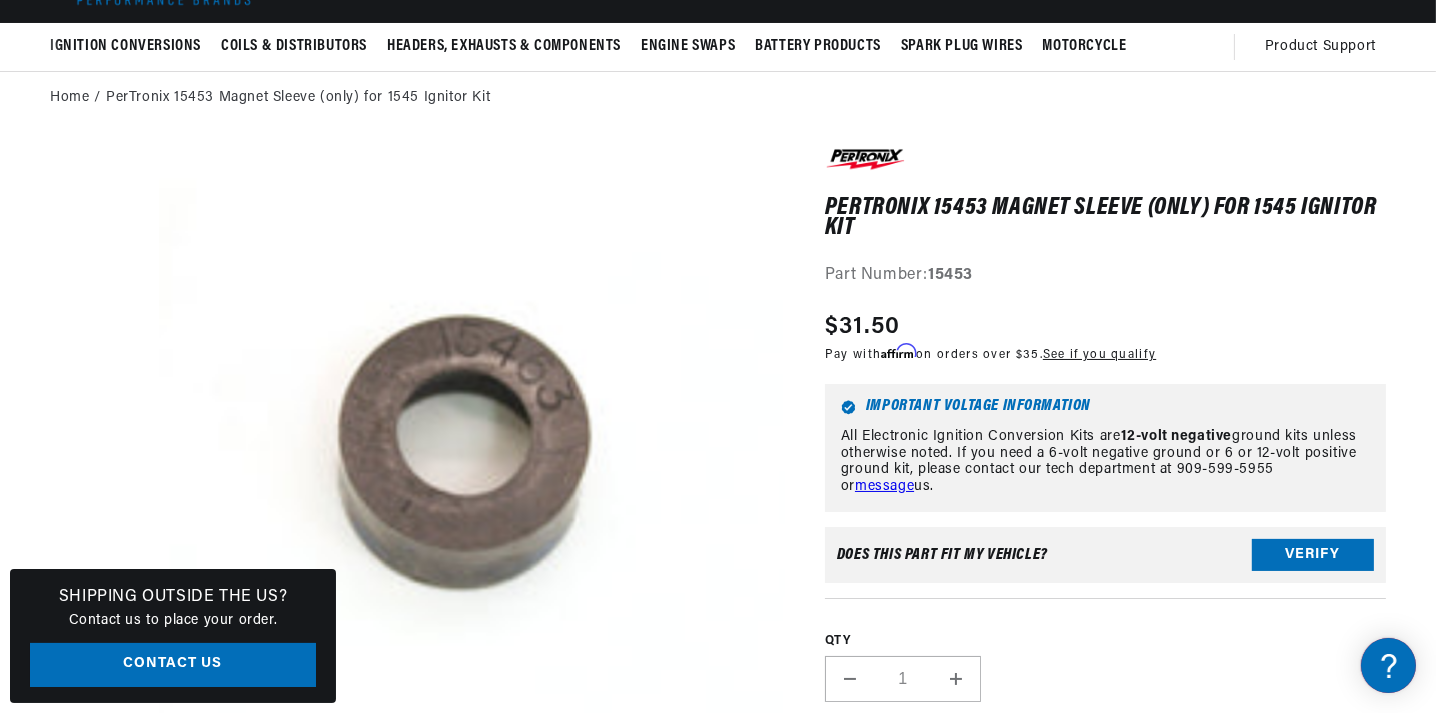 scroll, scrollTop: 199, scrollLeft: 0, axis: vertical 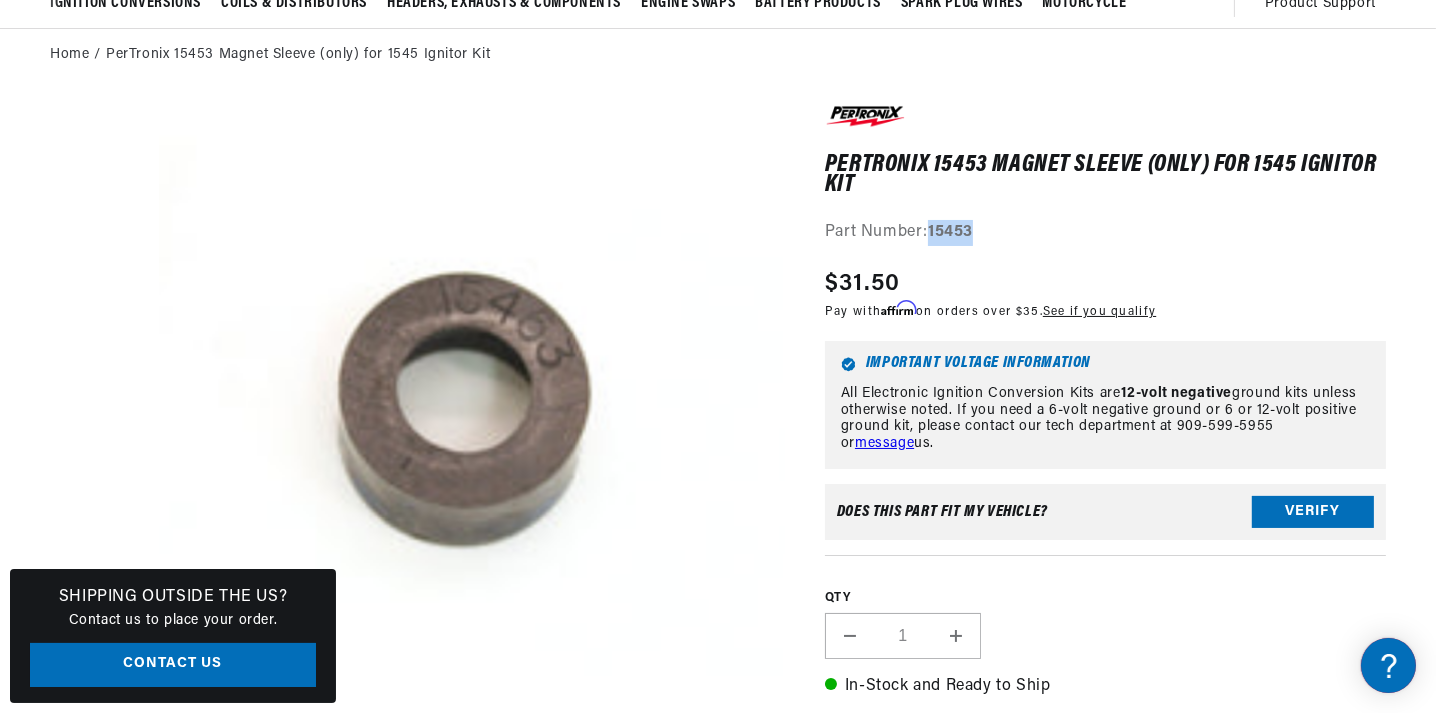 drag, startPoint x: 982, startPoint y: 228, endPoint x: 932, endPoint y: 229, distance: 50.01 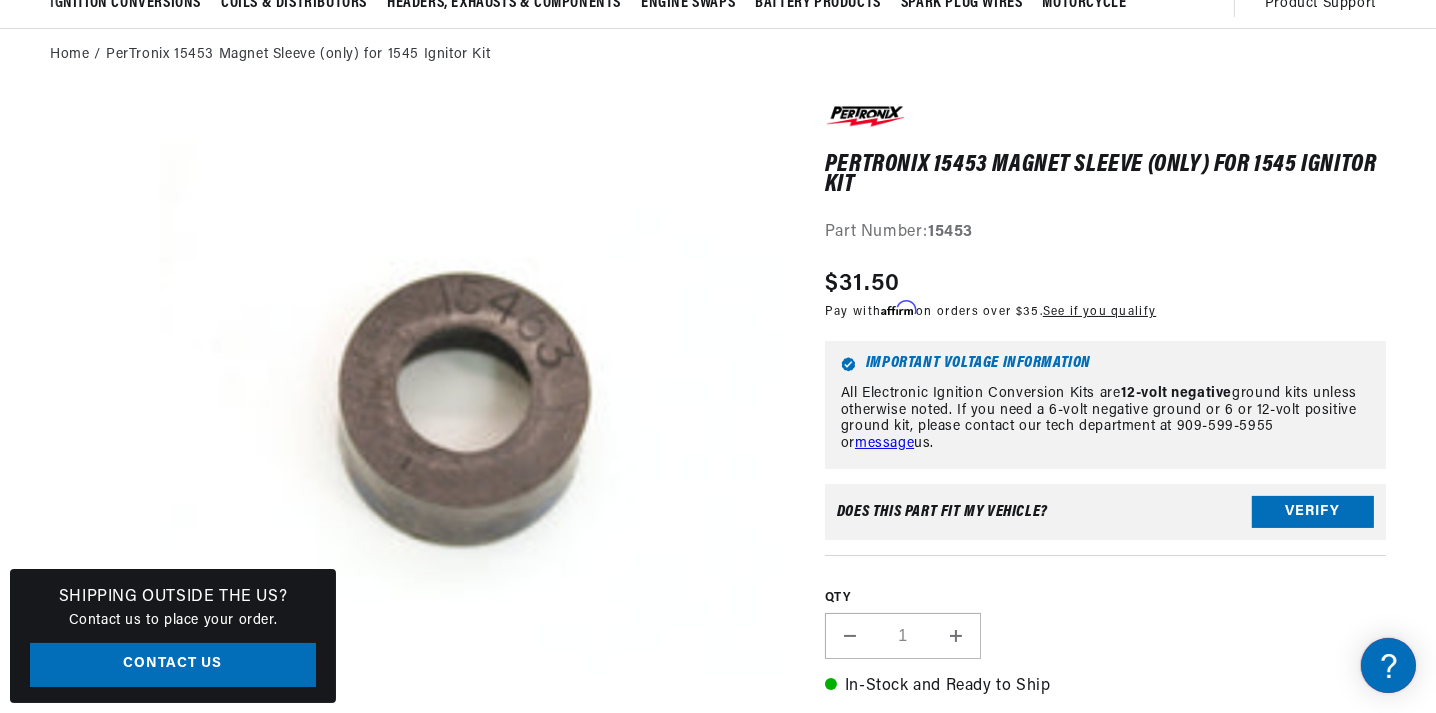 click on "Part Number:  15453" at bounding box center [1105, 233] 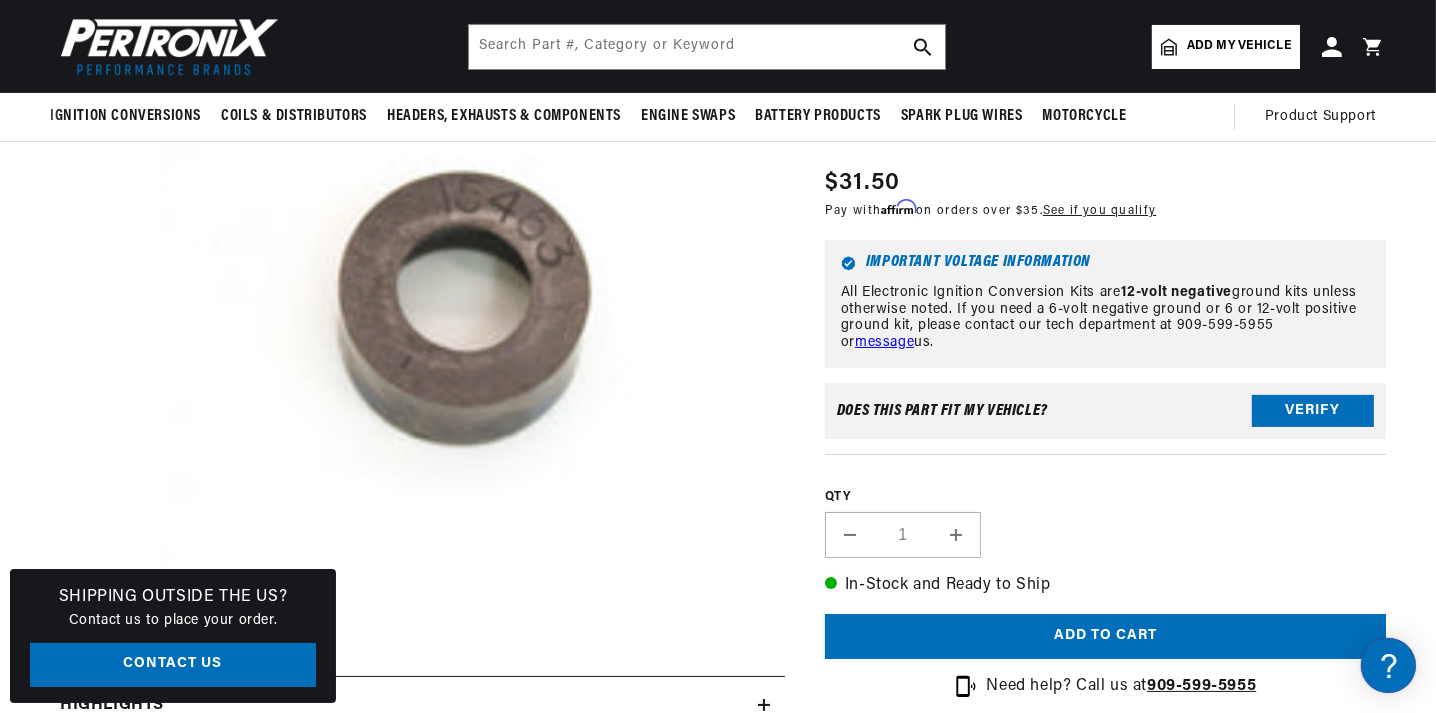 scroll, scrollTop: 199, scrollLeft: 0, axis: vertical 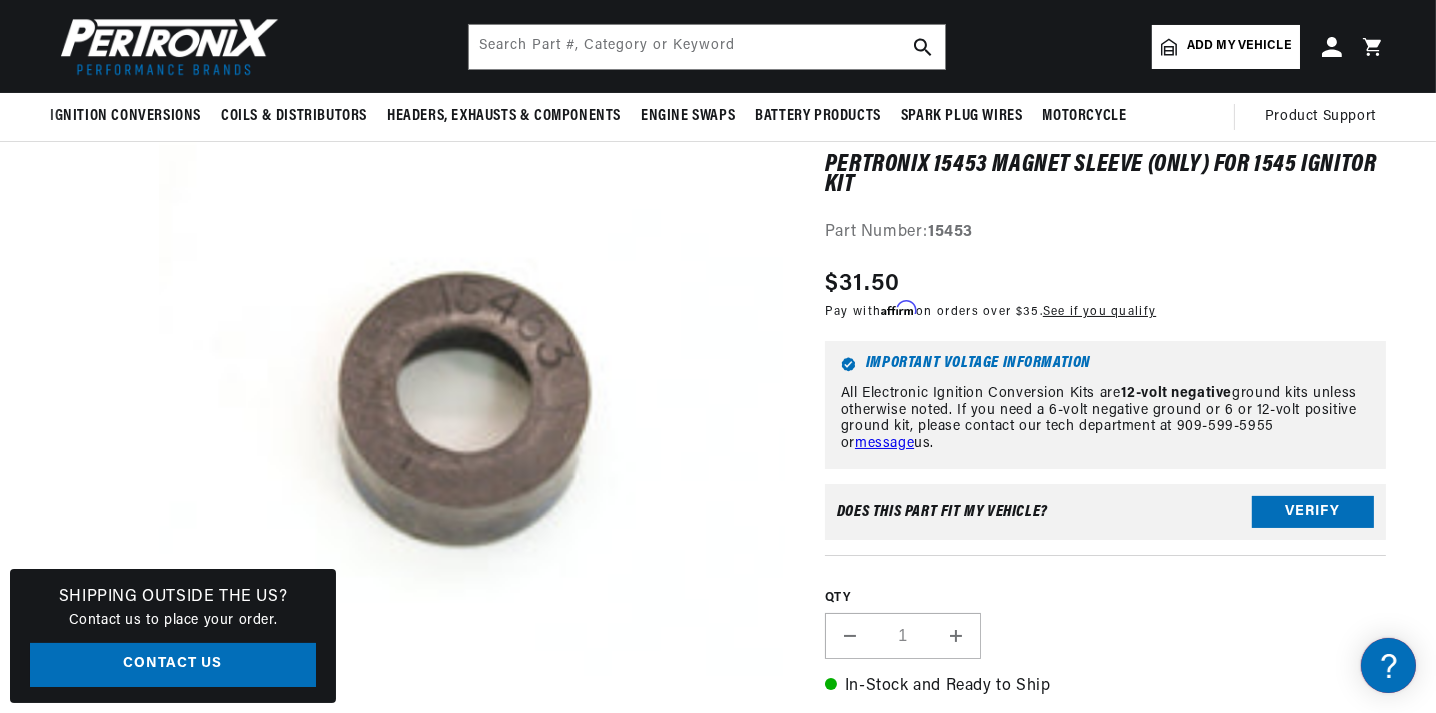 drag, startPoint x: 1121, startPoint y: 251, endPoint x: 1013, endPoint y: 242, distance: 108.37435 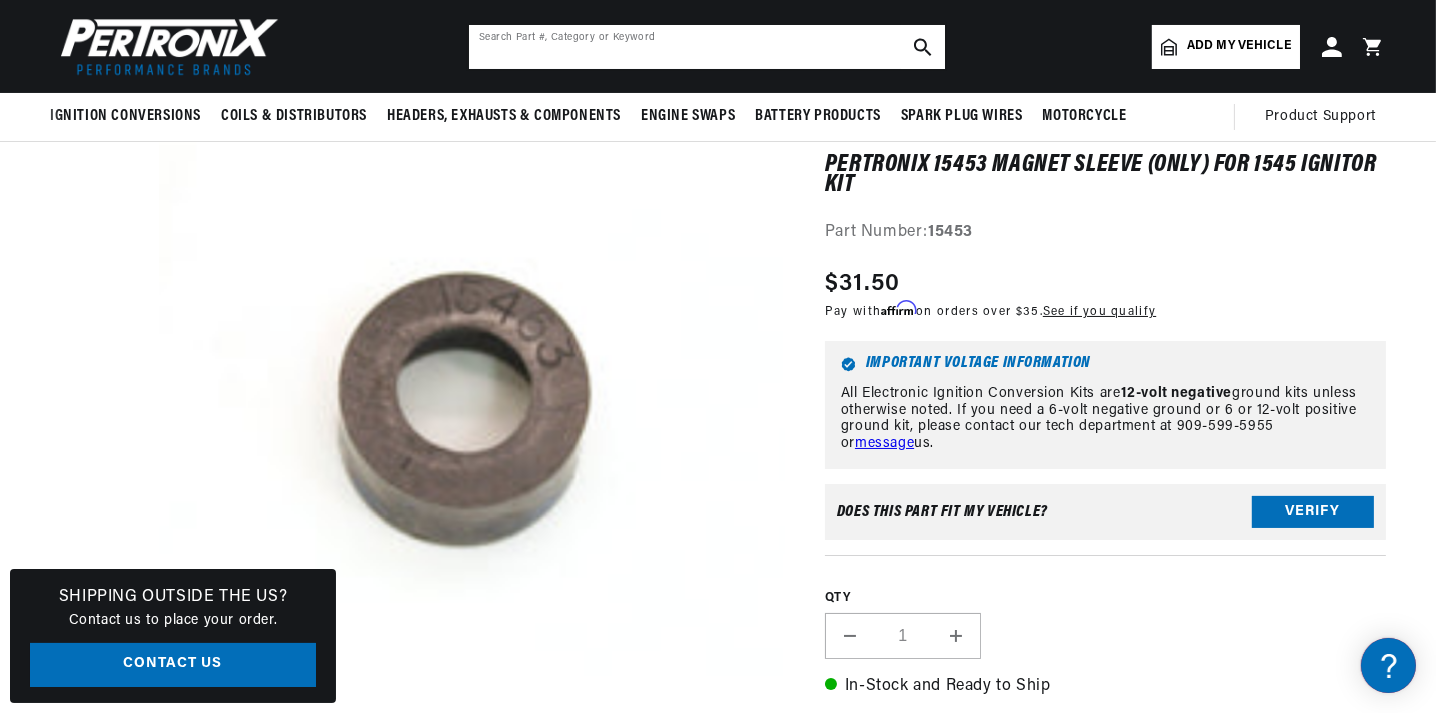 click at bounding box center [707, 47] 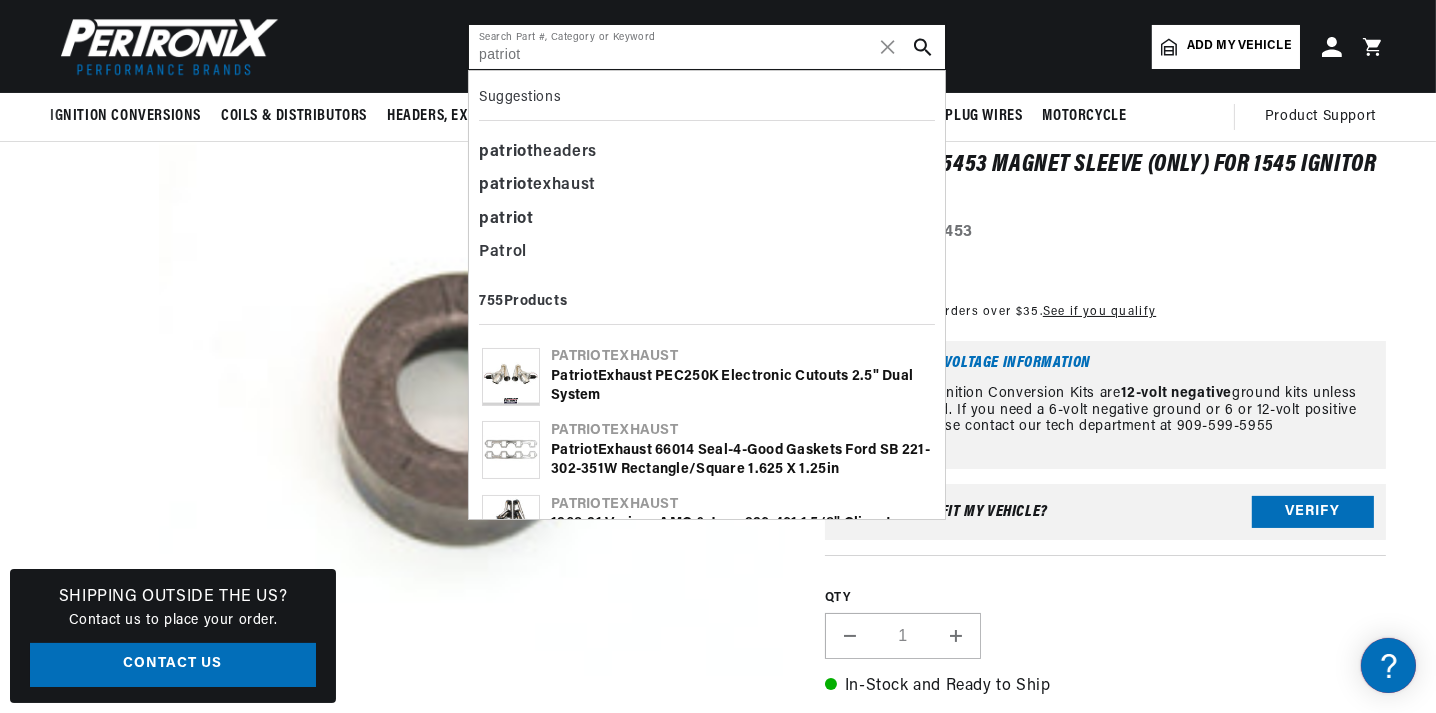 scroll, scrollTop: 0, scrollLeft: 747, axis: horizontal 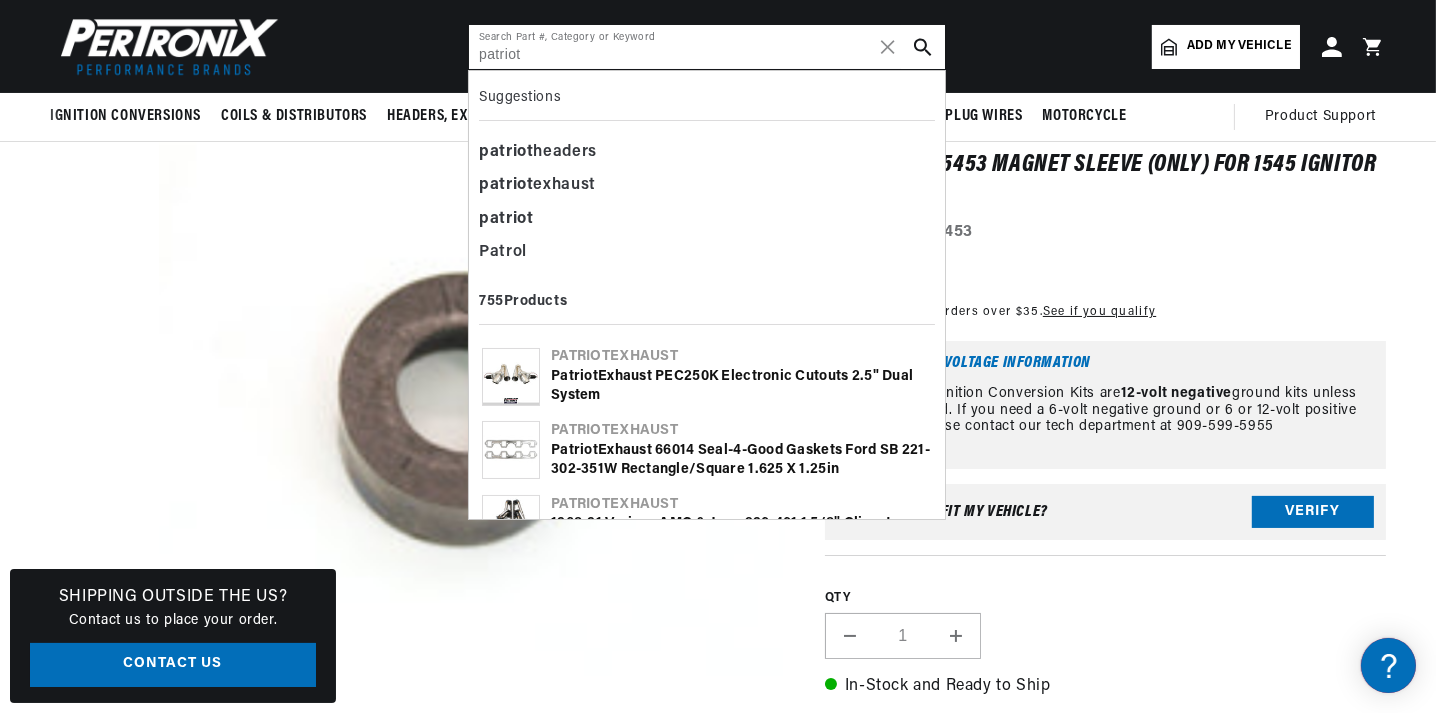 type on "patriot" 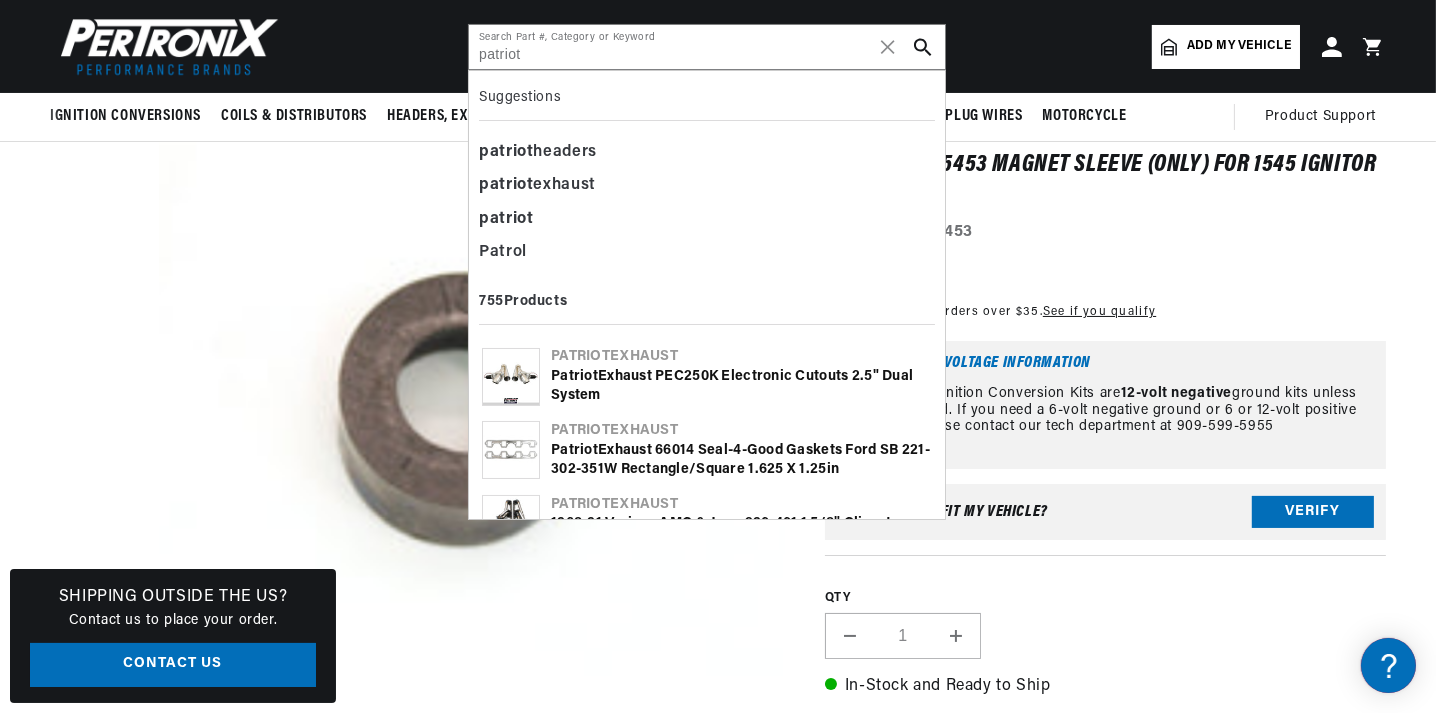 click on "Patriot  Exhaust PEC250K Electronic Cutouts 2.5" Dual System" at bounding box center (741, 386) 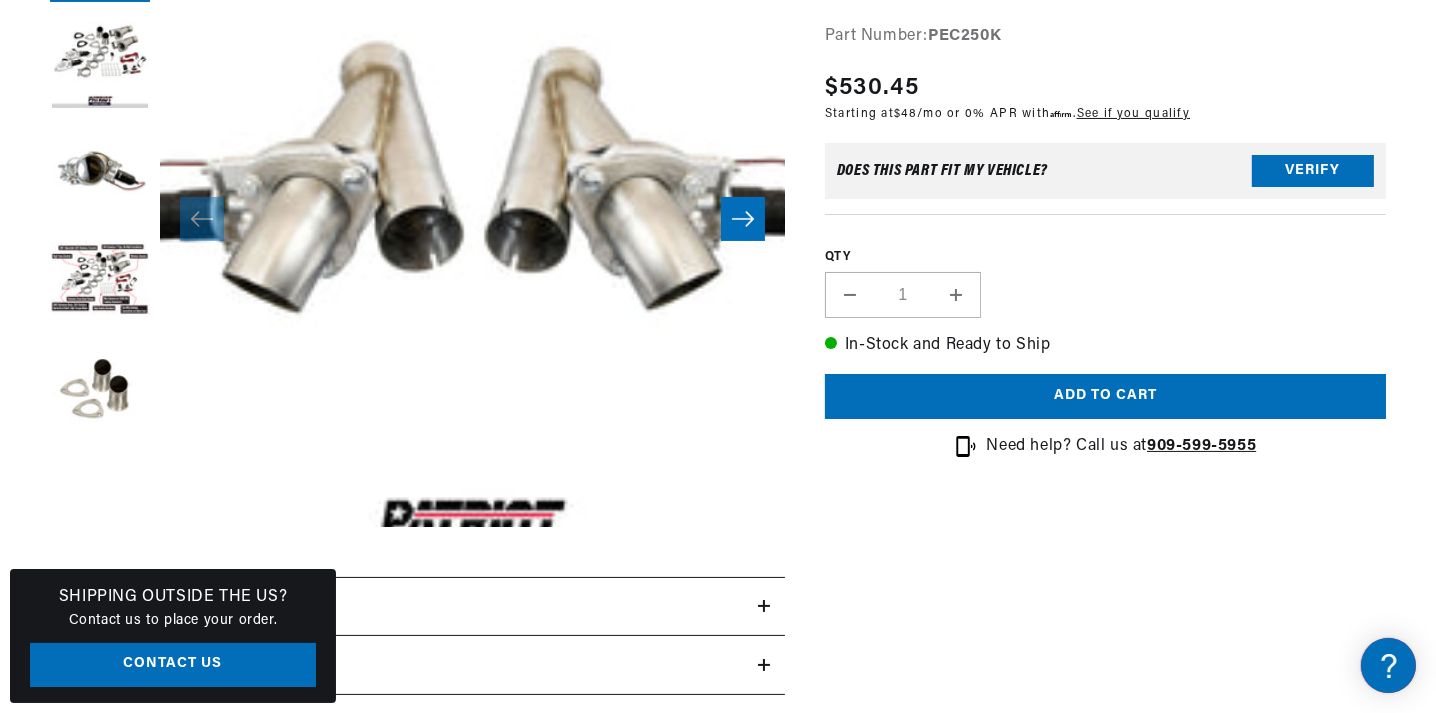 scroll, scrollTop: 399, scrollLeft: 0, axis: vertical 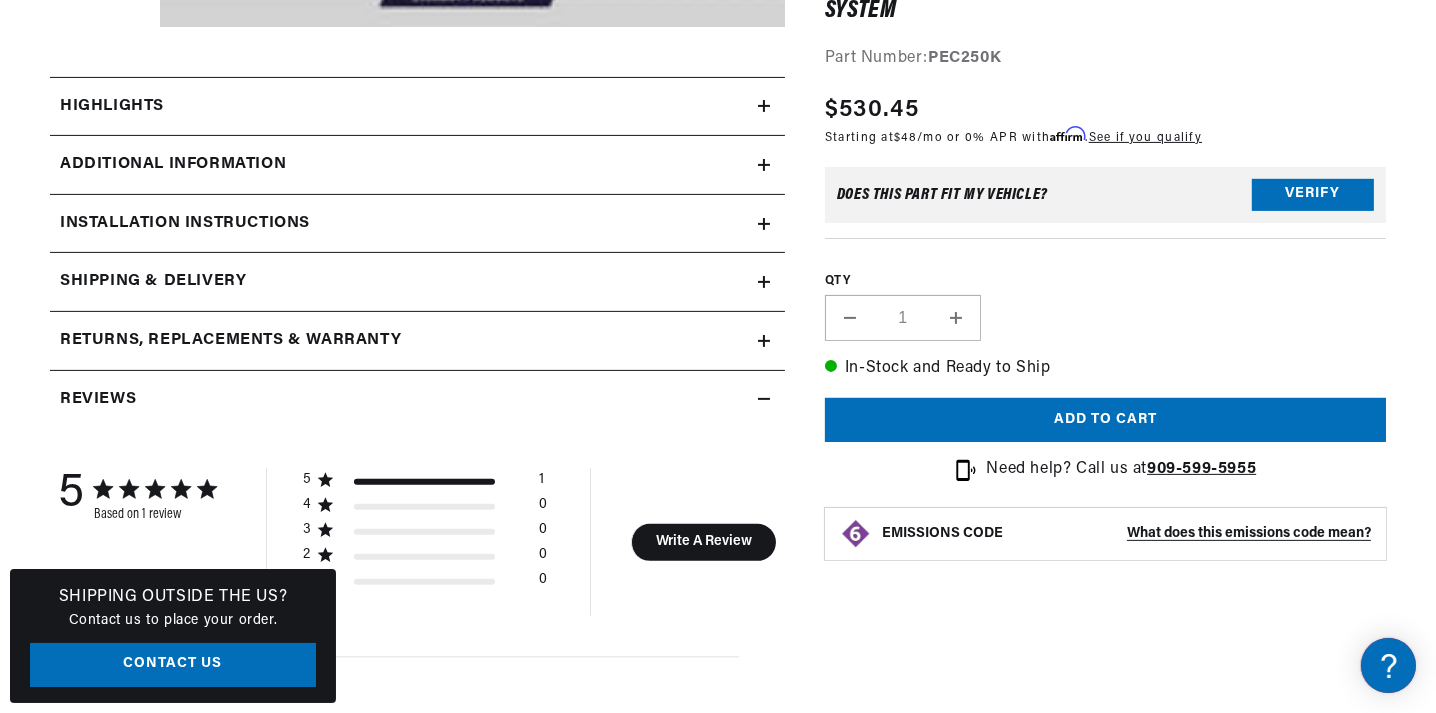 click on "Returns, Replacements & Warranty" at bounding box center [404, 107] 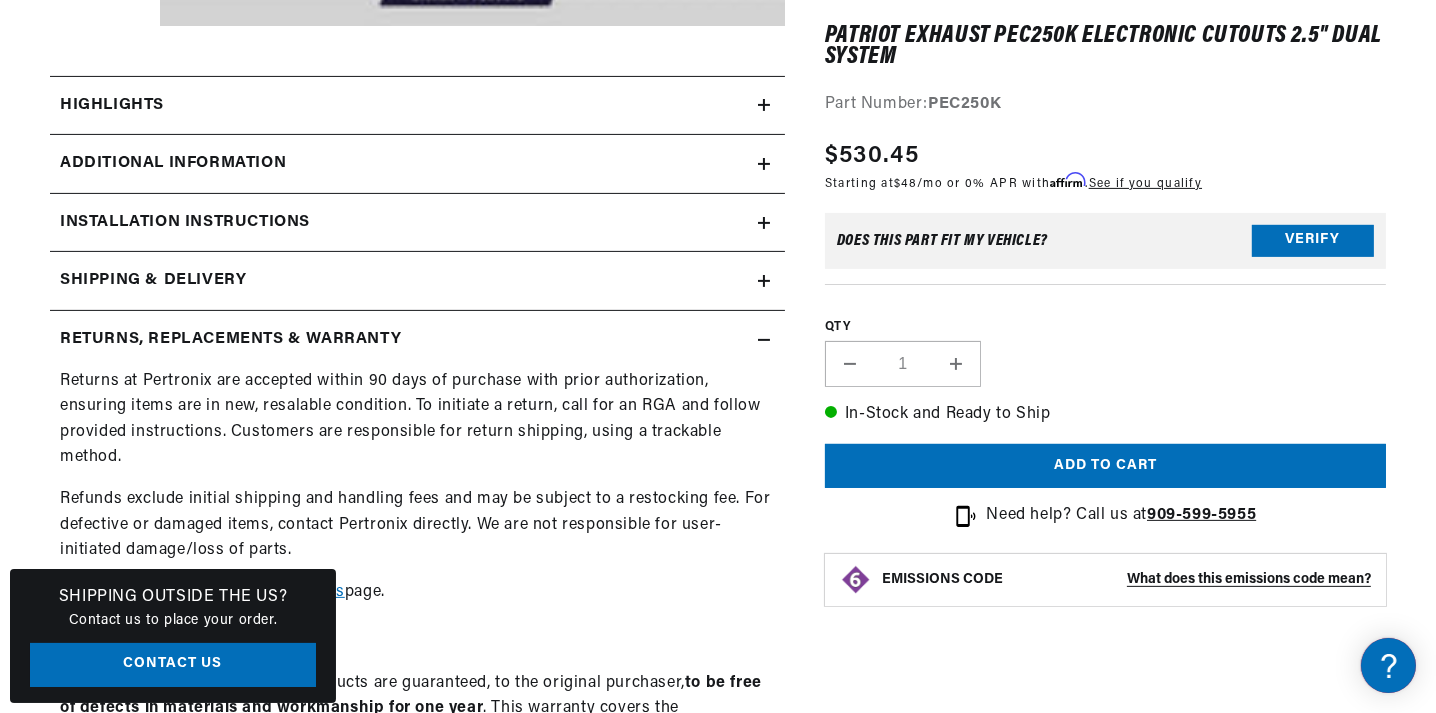 scroll, scrollTop: 999, scrollLeft: 0, axis: vertical 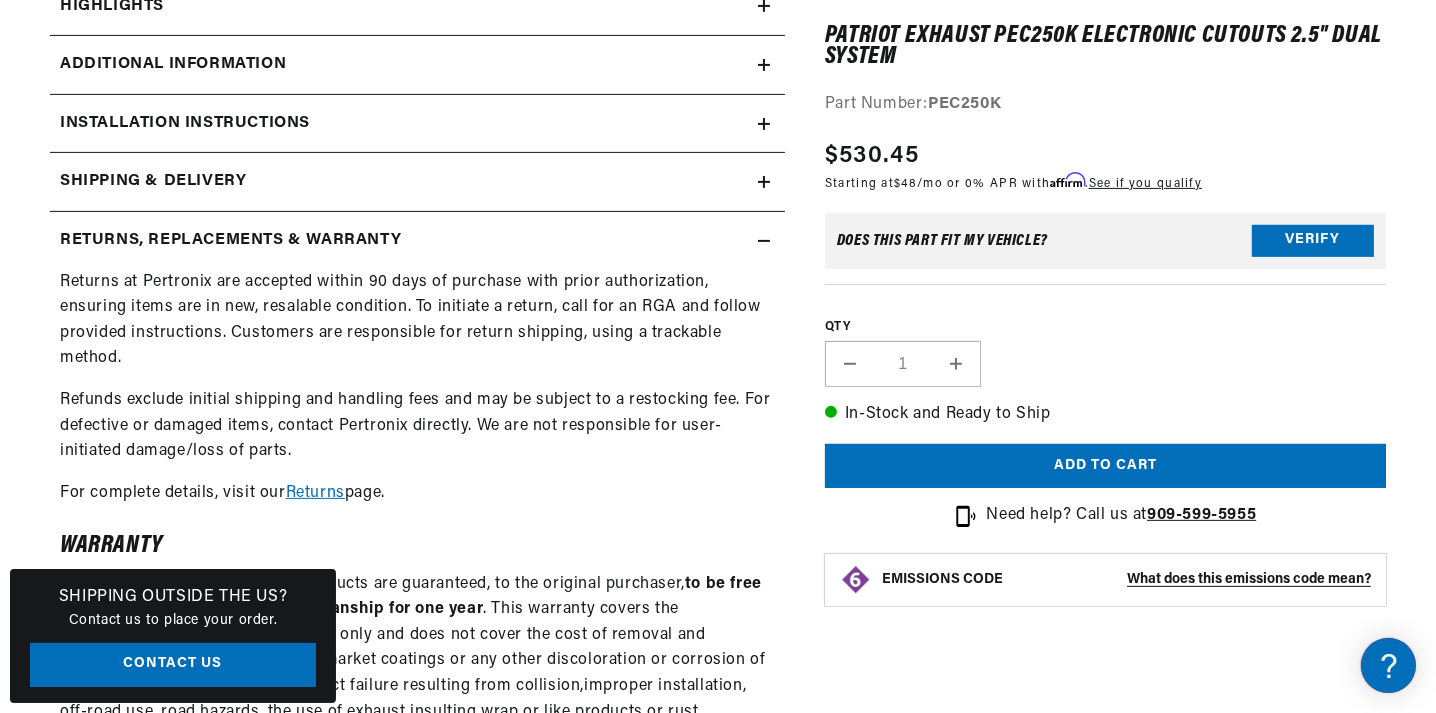 click on "Returns at Pertronix are accepted within 90 days of purchase with prior authorization, ensuring items are in new, resalable condition. To initiate a return, call for an RGA and follow provided instructions. Customers are responsible for return shipping, using a trackable method.
Refunds exclude initial shipping and handling fees and may be subject to a restocking fee. For defective or damaged items, contact Pertronix directly. We are not responsible for user-initiated damage/loss of parts.
For complete details, visit our  Returns  page.
Warranty
All Patriot headers and exhaust products are guaranteed, to the original purchaser,  to be free of defects in materials and workmanship for one year" at bounding box center (417, 204) 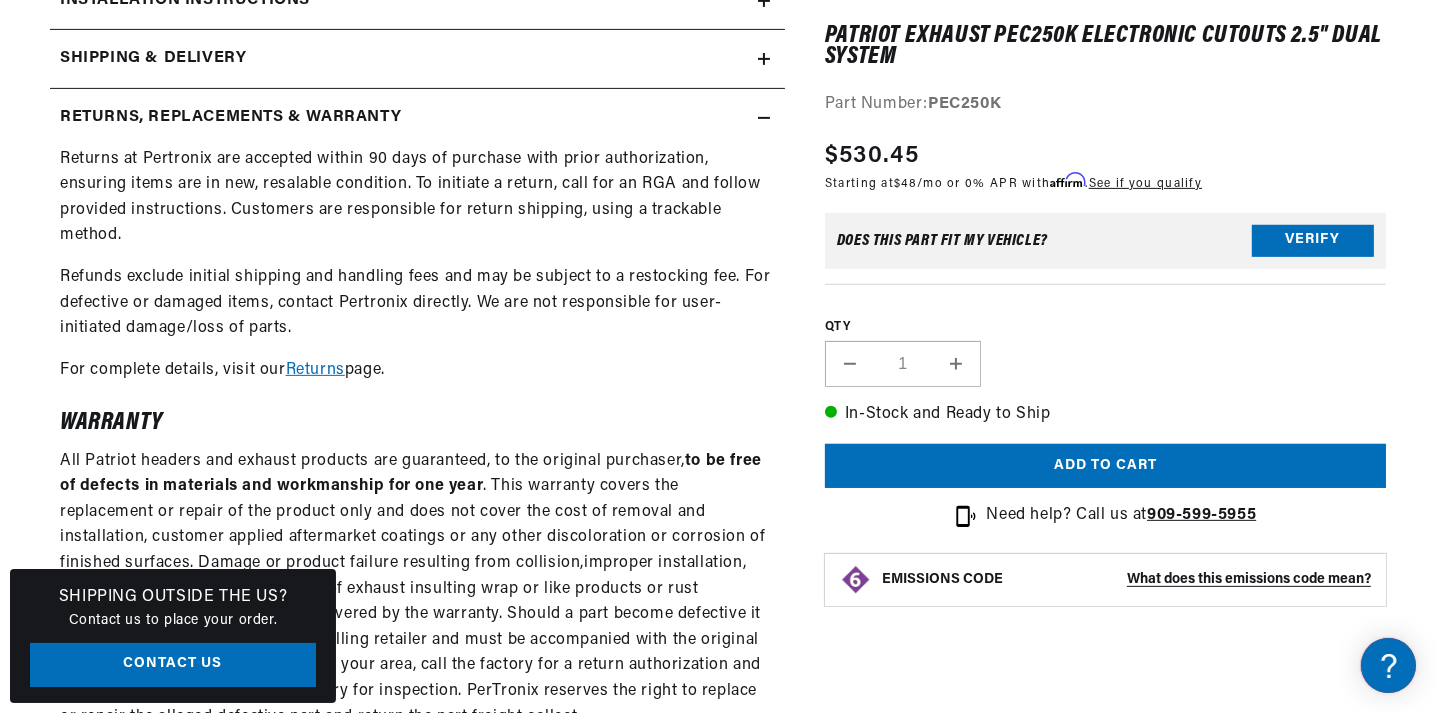 scroll, scrollTop: 1299, scrollLeft: 0, axis: vertical 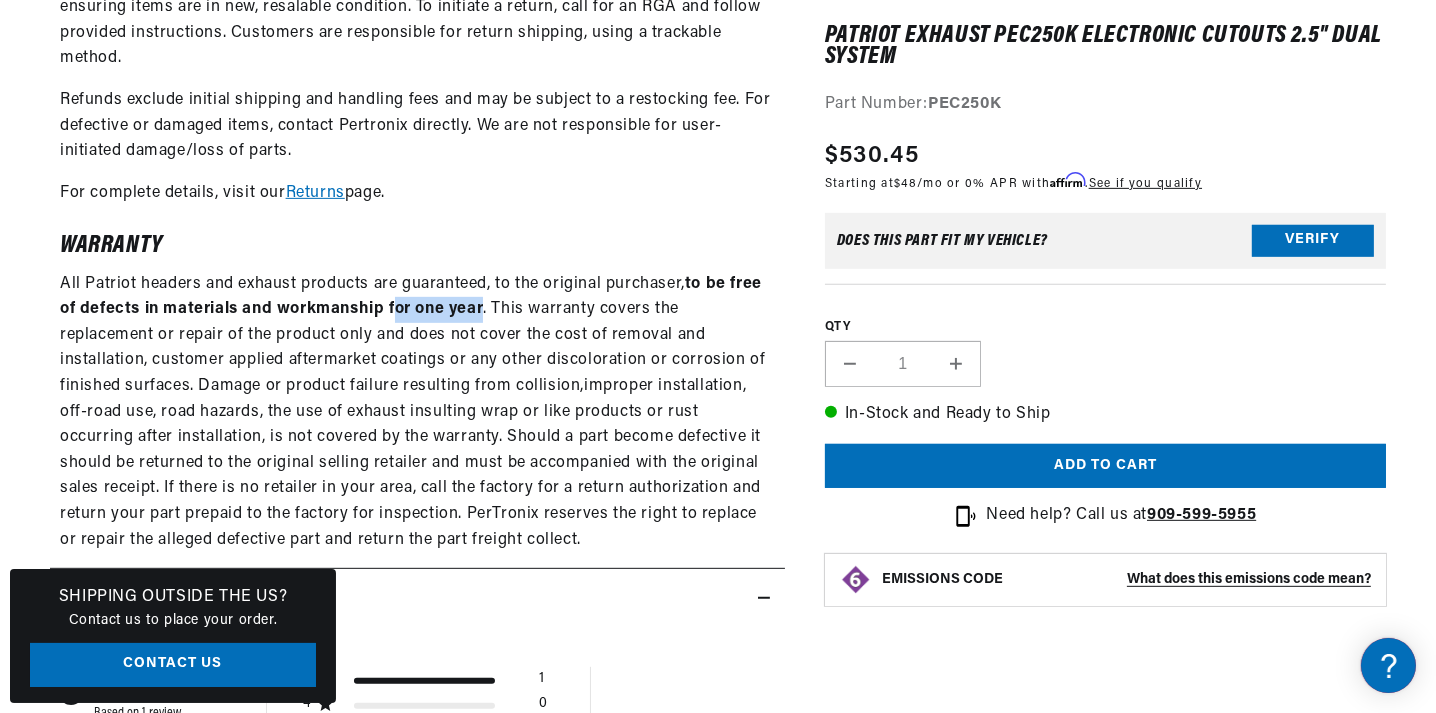 drag, startPoint x: 396, startPoint y: 305, endPoint x: 484, endPoint y: 300, distance: 88.14193 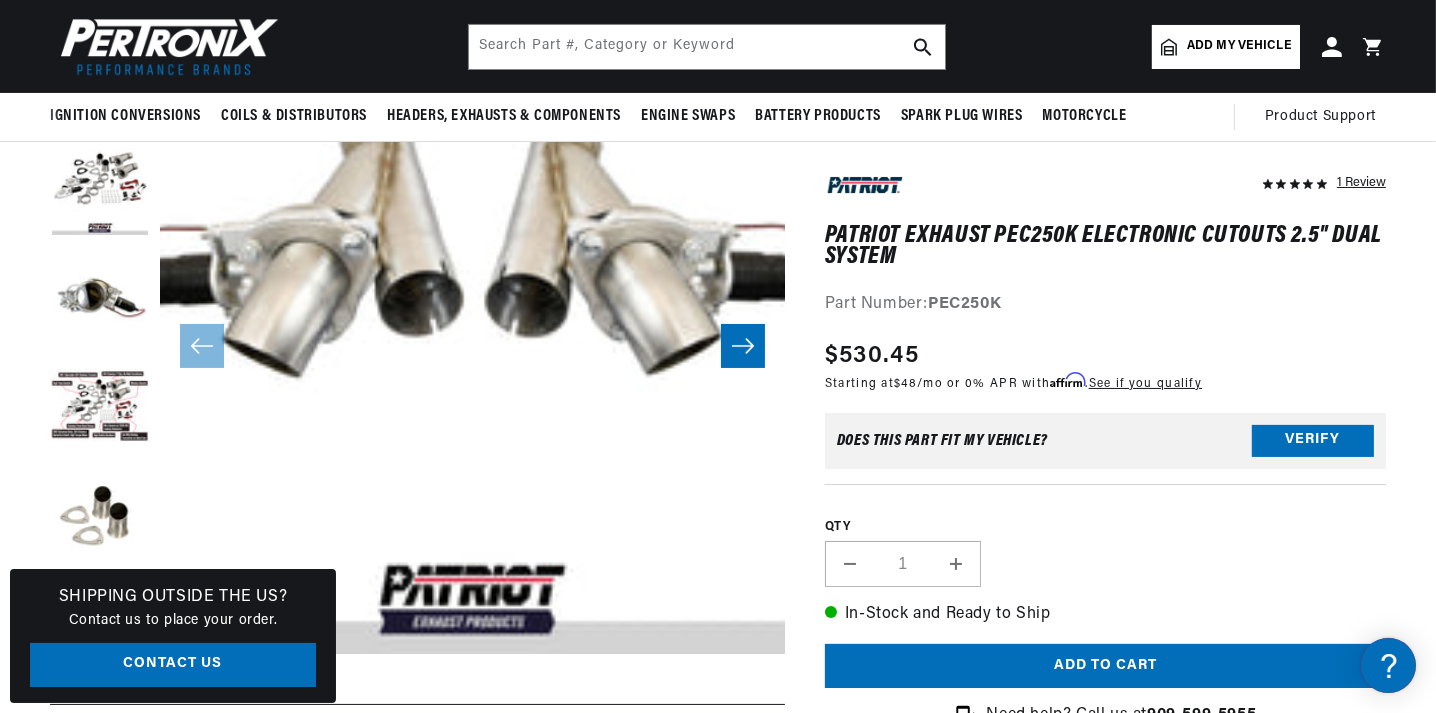 scroll, scrollTop: 199, scrollLeft: 0, axis: vertical 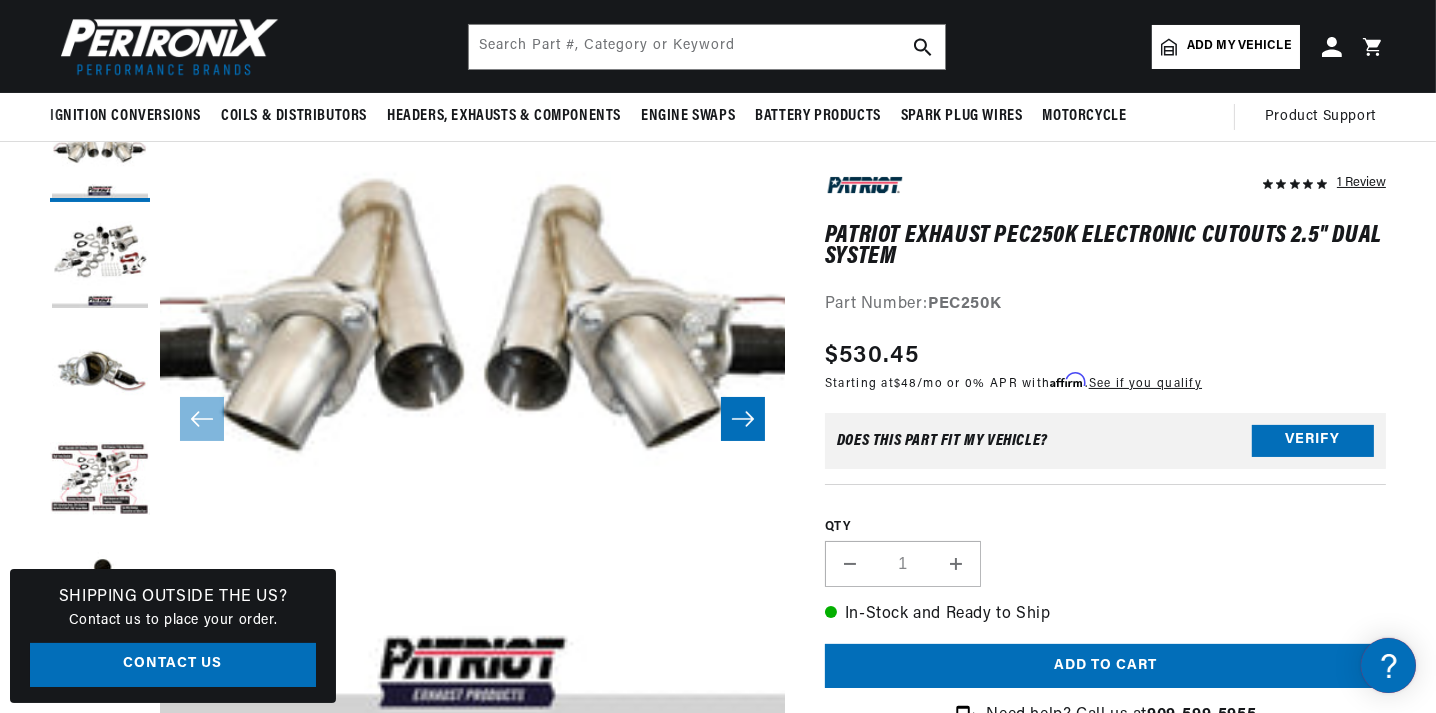 click on "Open media 1 in modal" at bounding box center (98, 727) 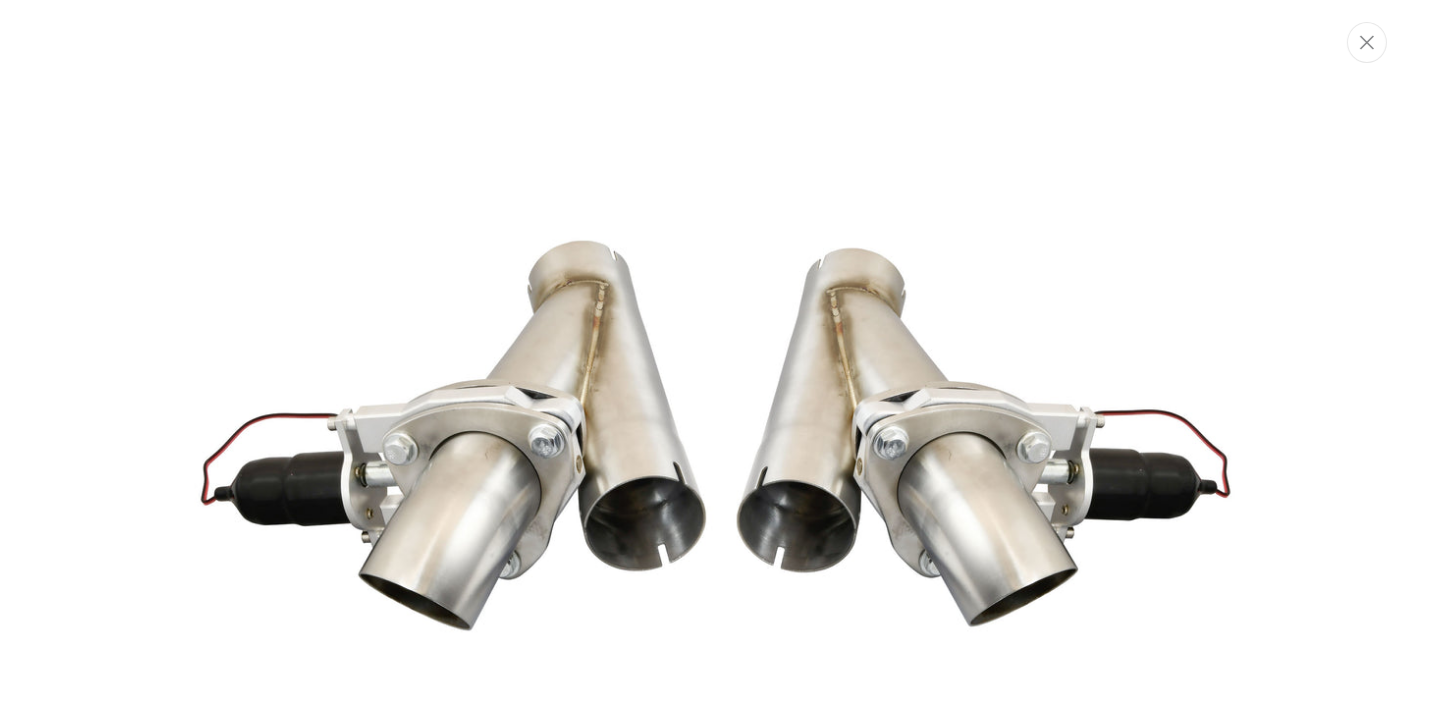 scroll, scrollTop: 203, scrollLeft: 0, axis: vertical 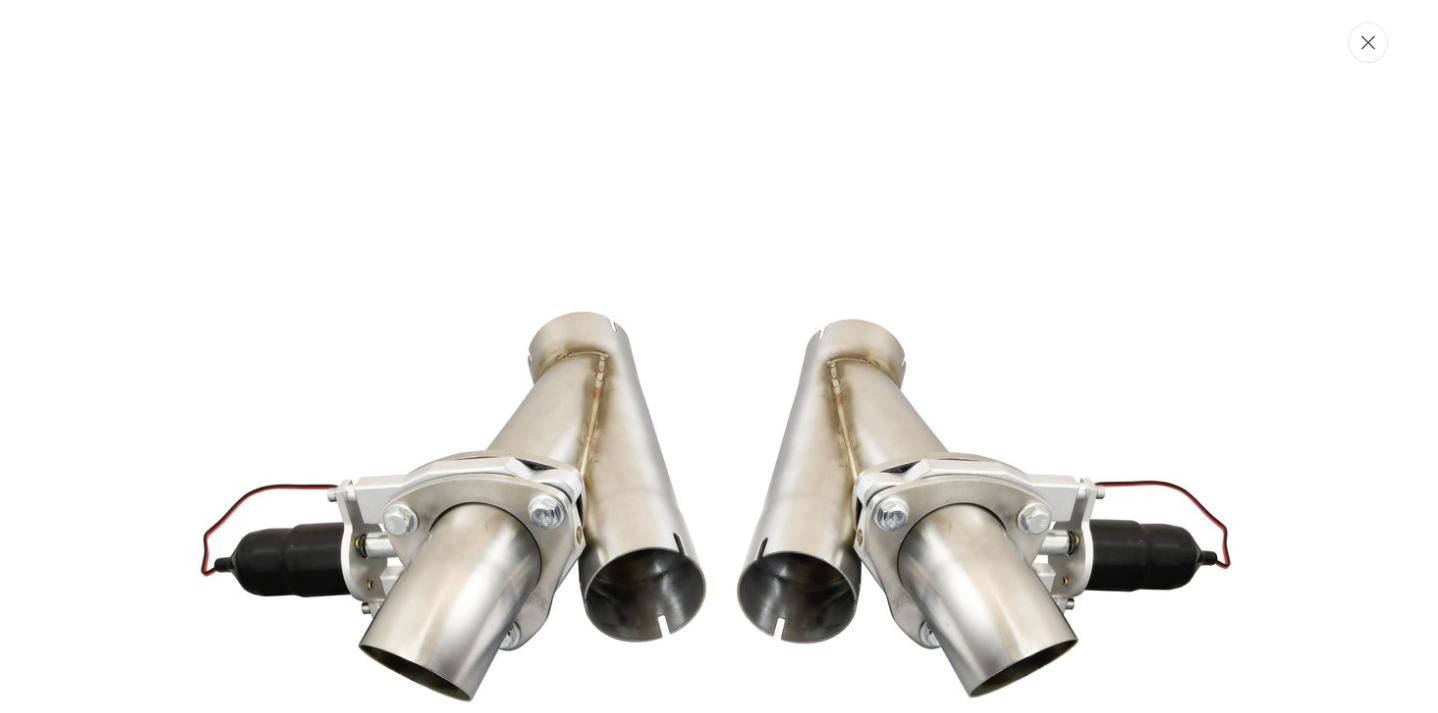 click 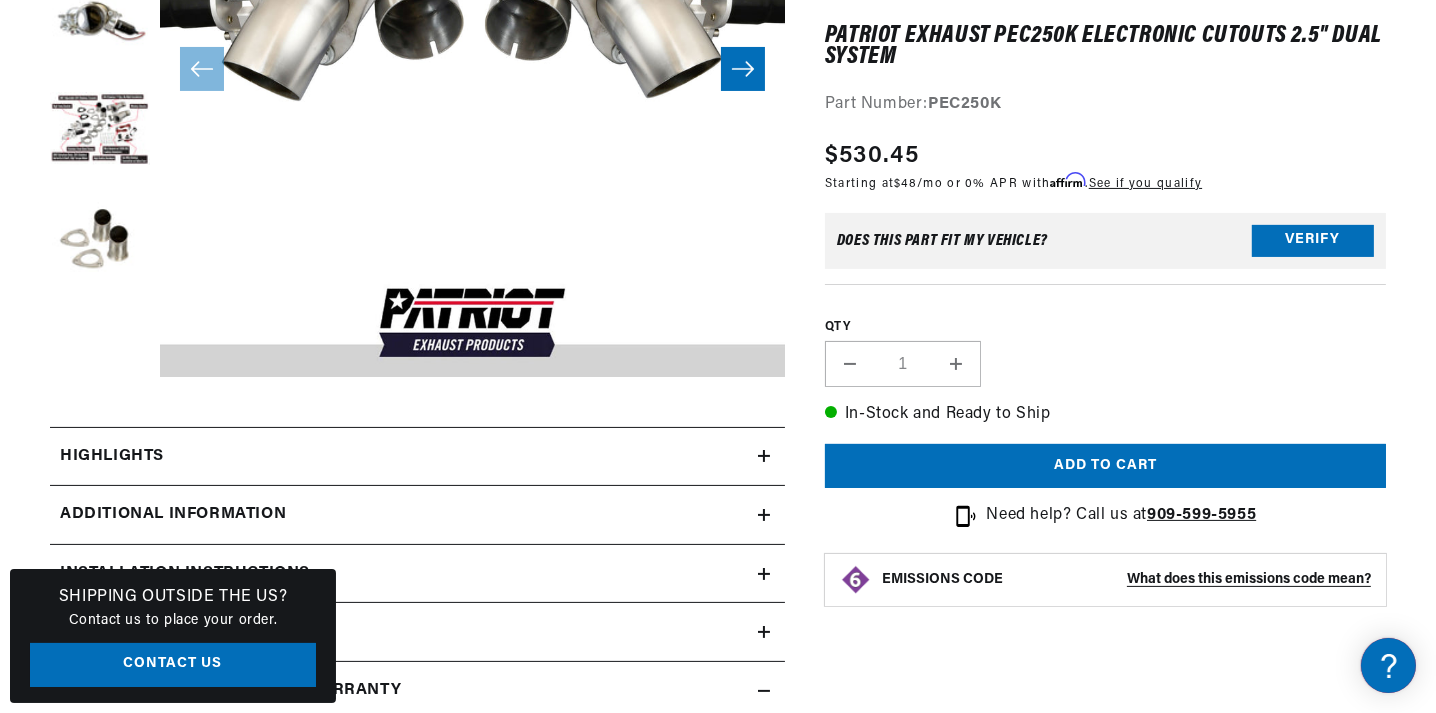 scroll, scrollTop: 568, scrollLeft: 0, axis: vertical 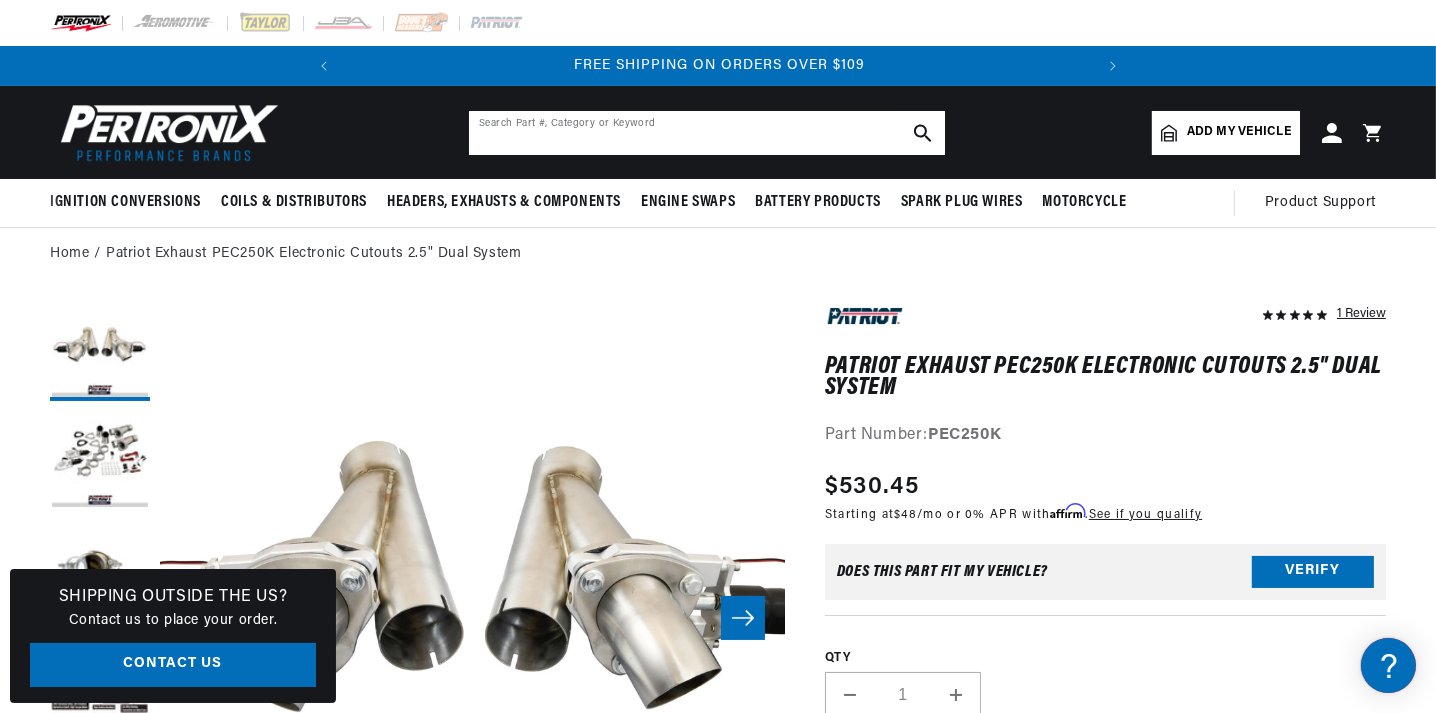 click at bounding box center (707, 133) 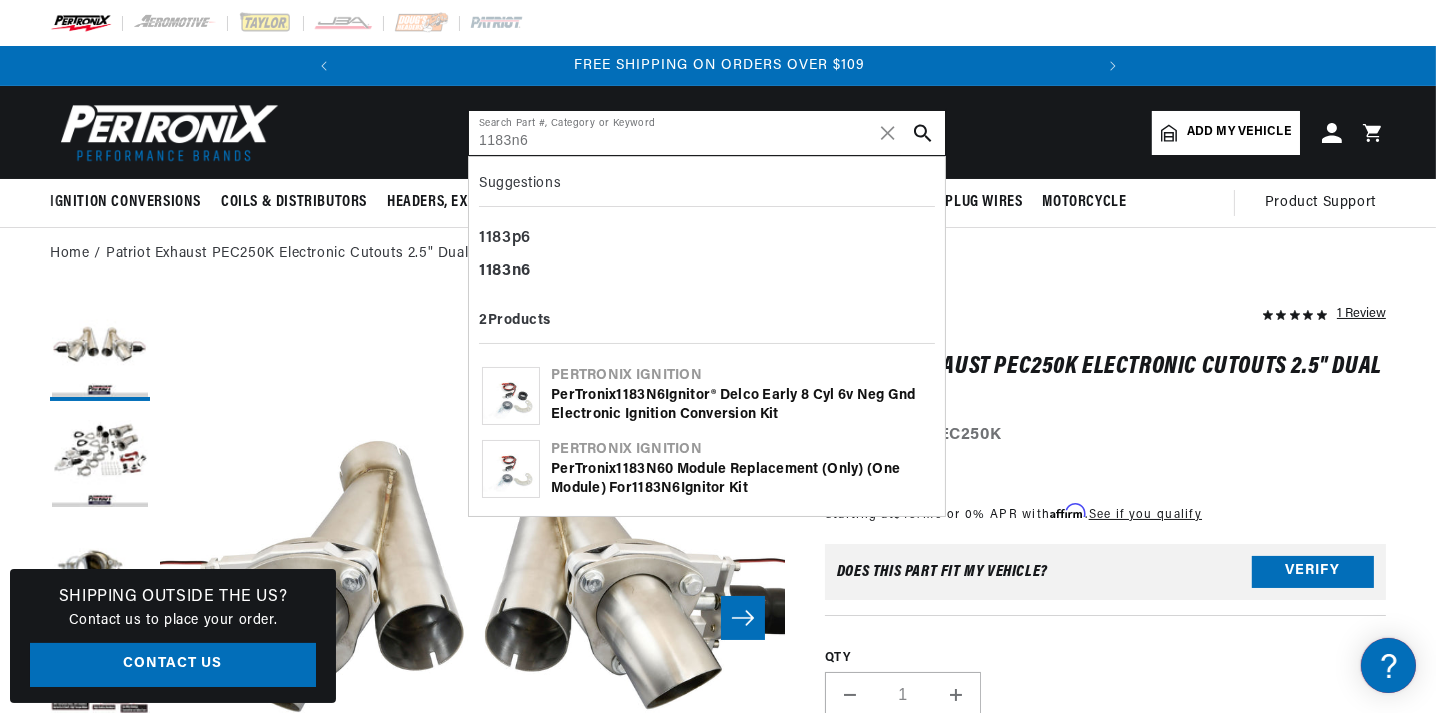 type on "1183n6" 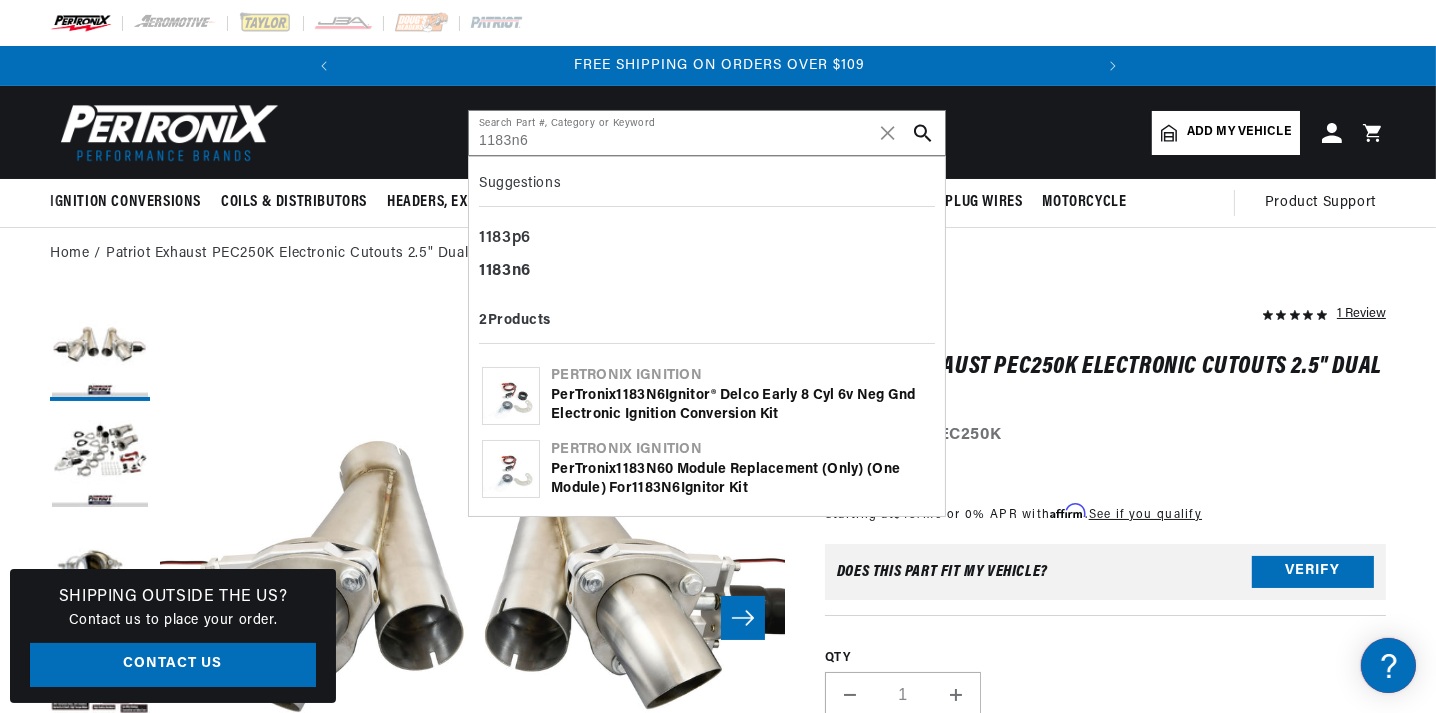 click on "1183N6" at bounding box center (641, 395) 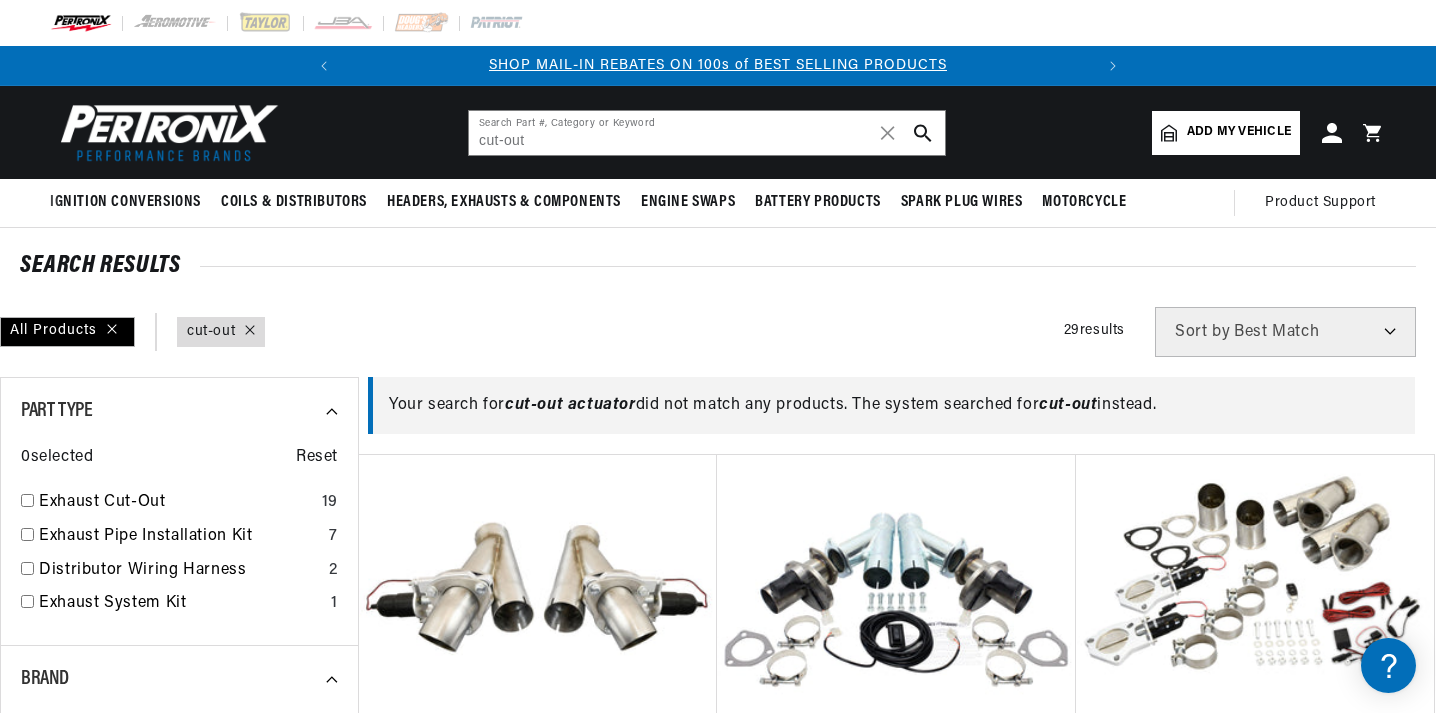 scroll, scrollTop: 0, scrollLeft: 0, axis: both 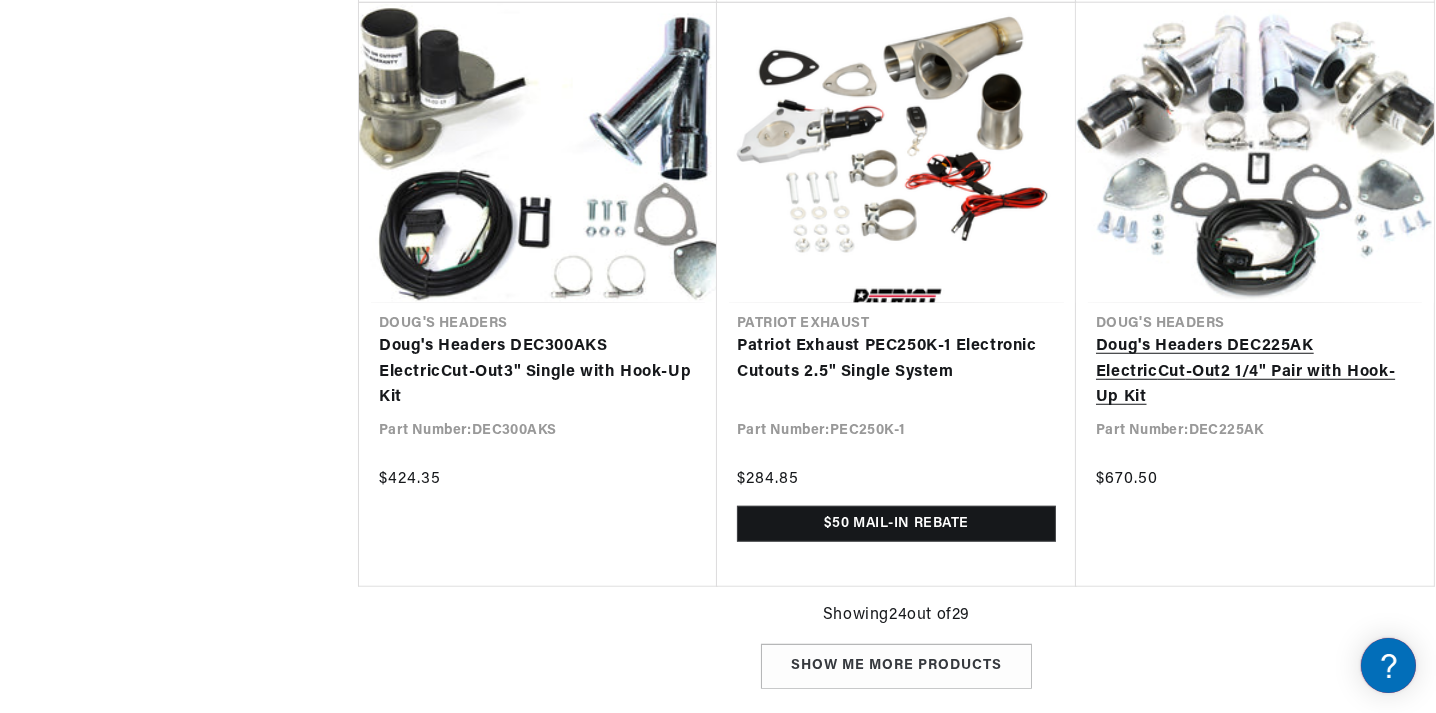 type on "cut-out" 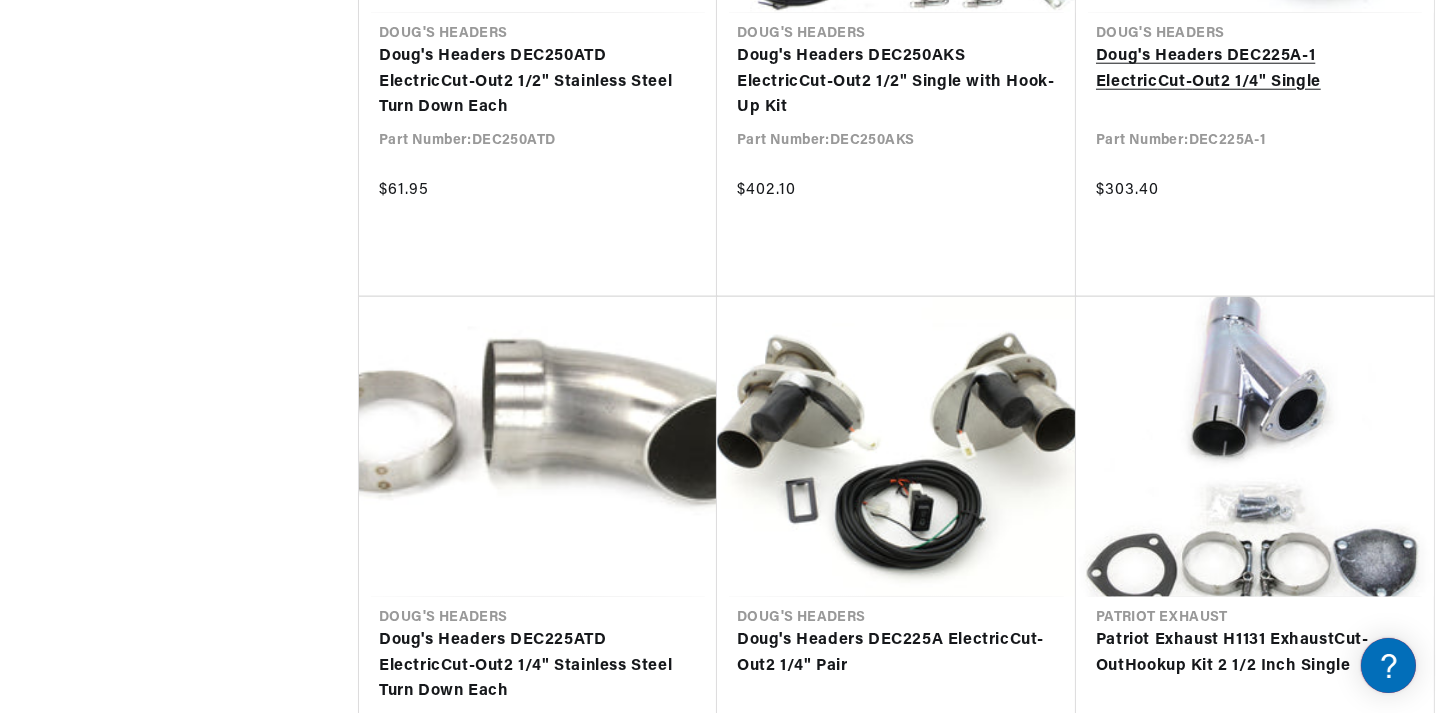 scroll, scrollTop: 3099, scrollLeft: 0, axis: vertical 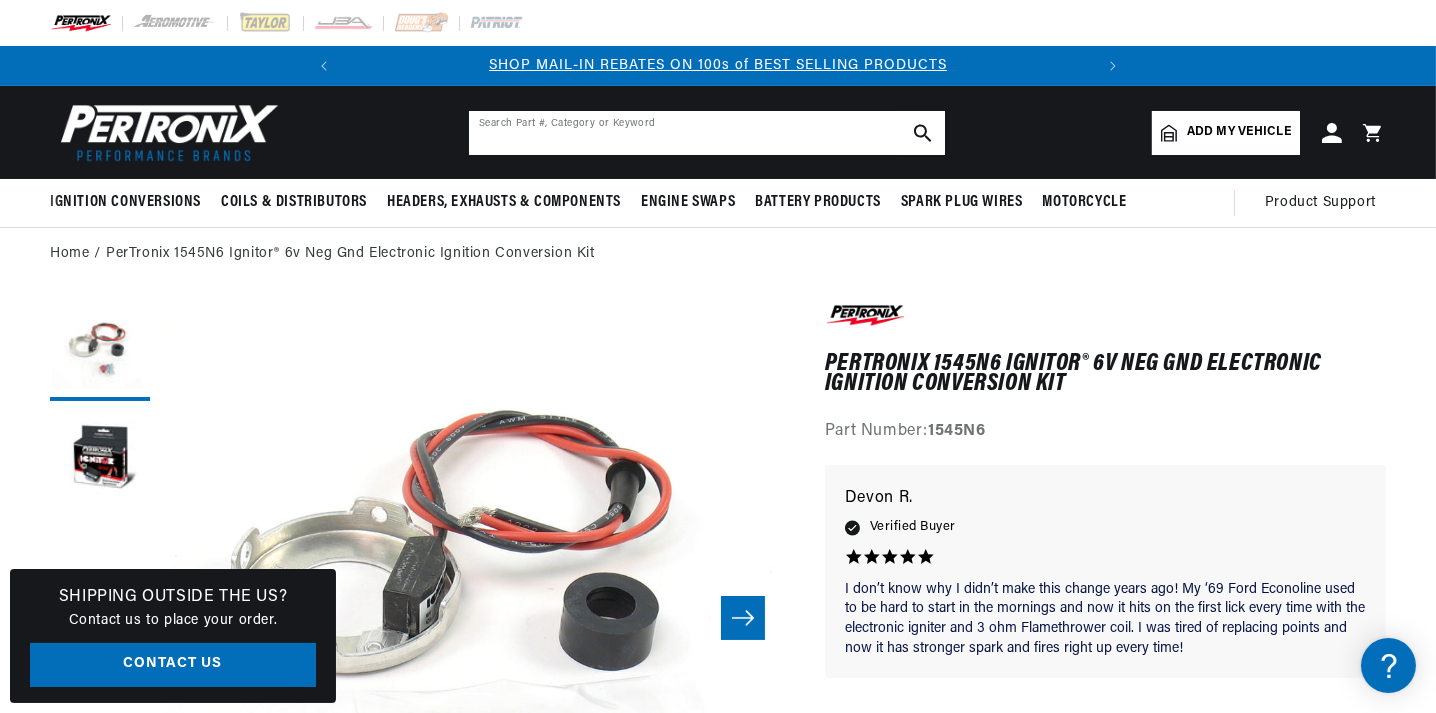 click at bounding box center [707, 133] 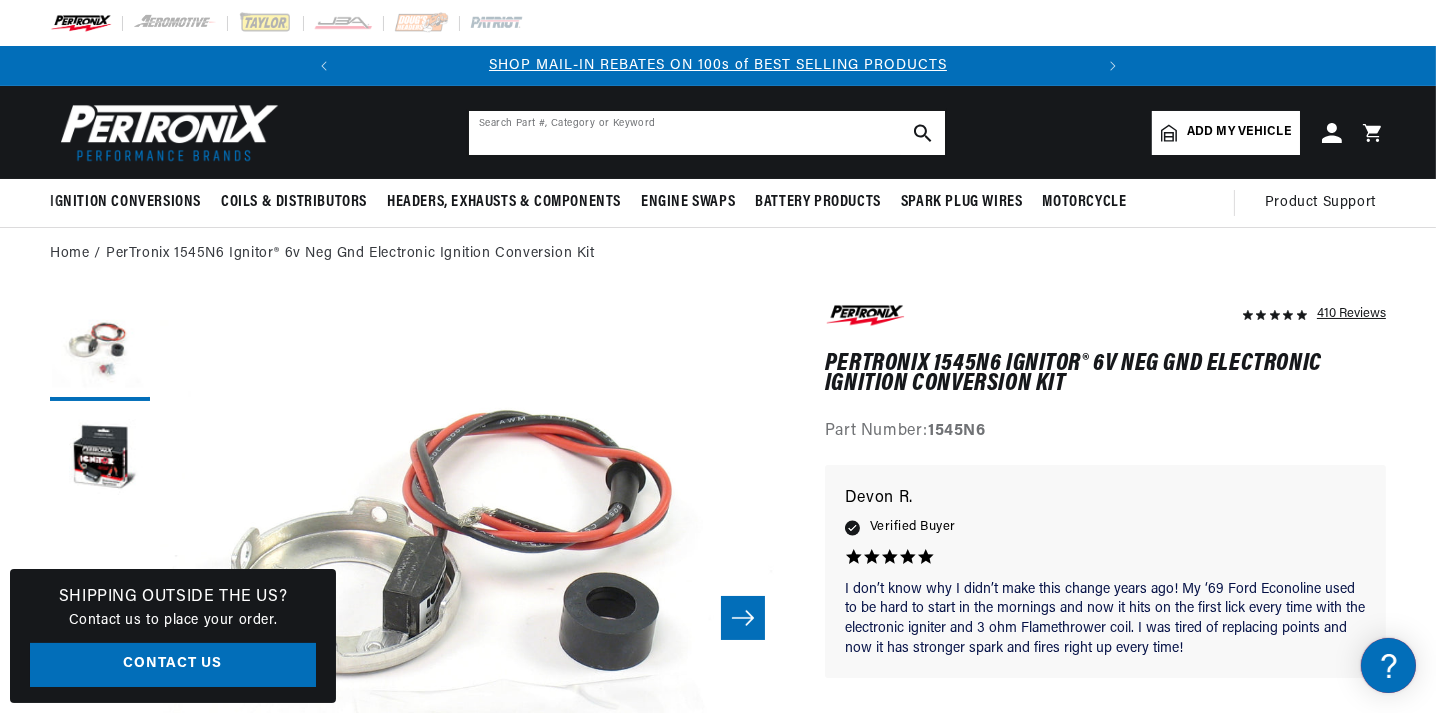 scroll, scrollTop: 0, scrollLeft: 0, axis: both 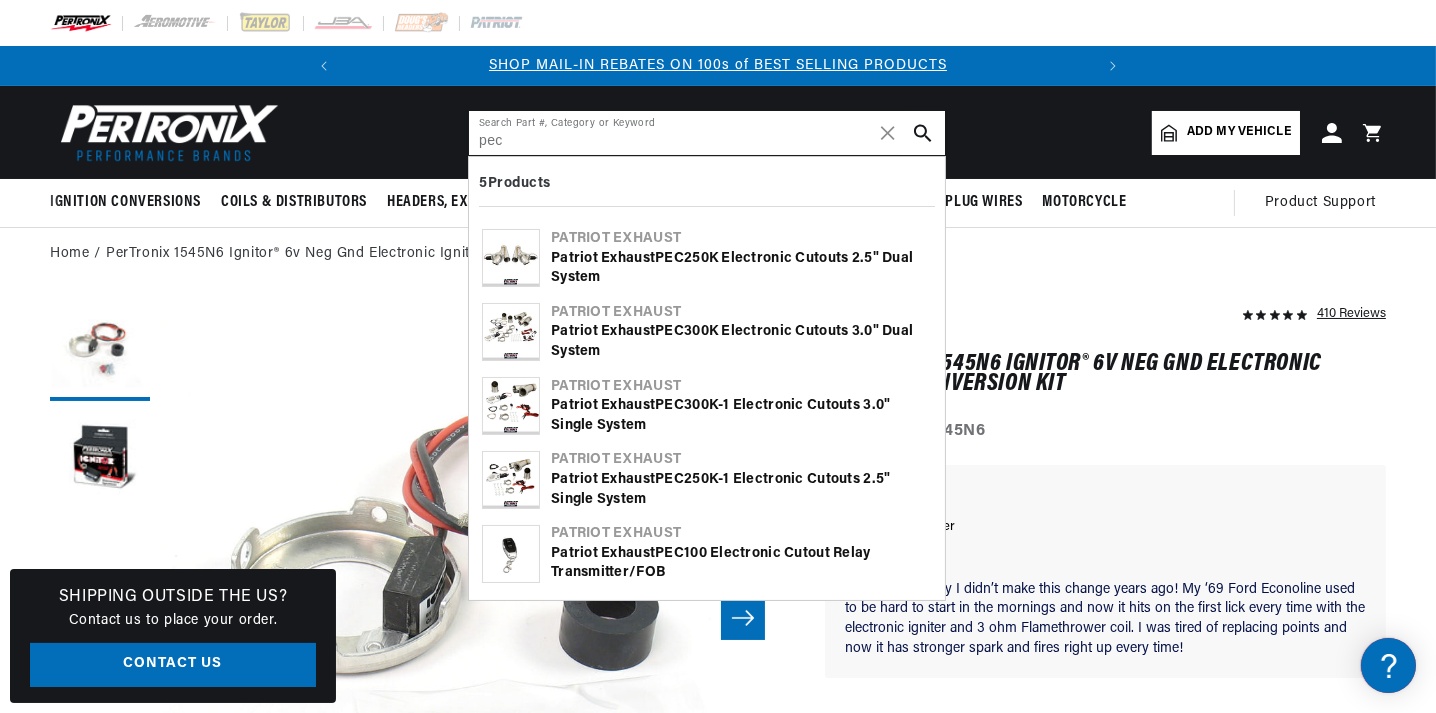 type on "pec" 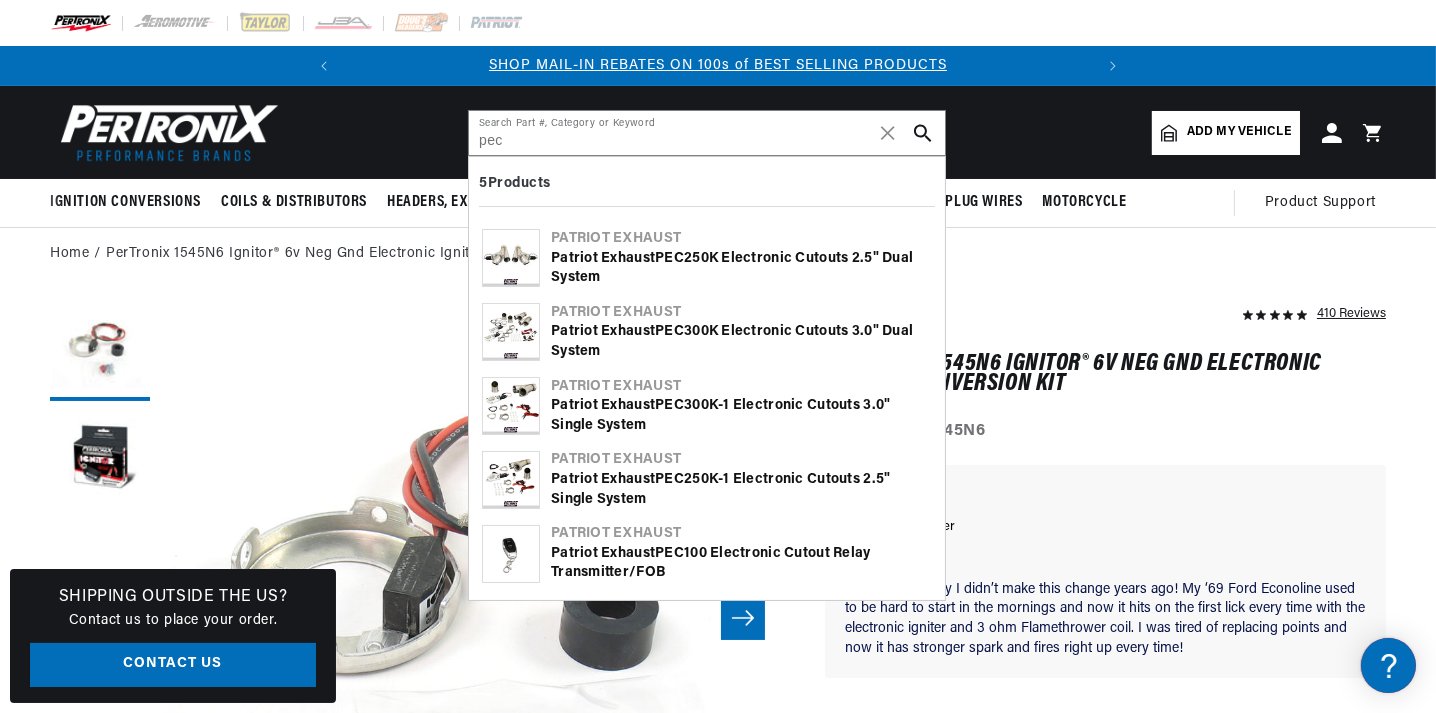 click on "Patriot Exhaust  PEC 300K-1 Electronic Cutouts 3.0" Single System" at bounding box center (741, 415) 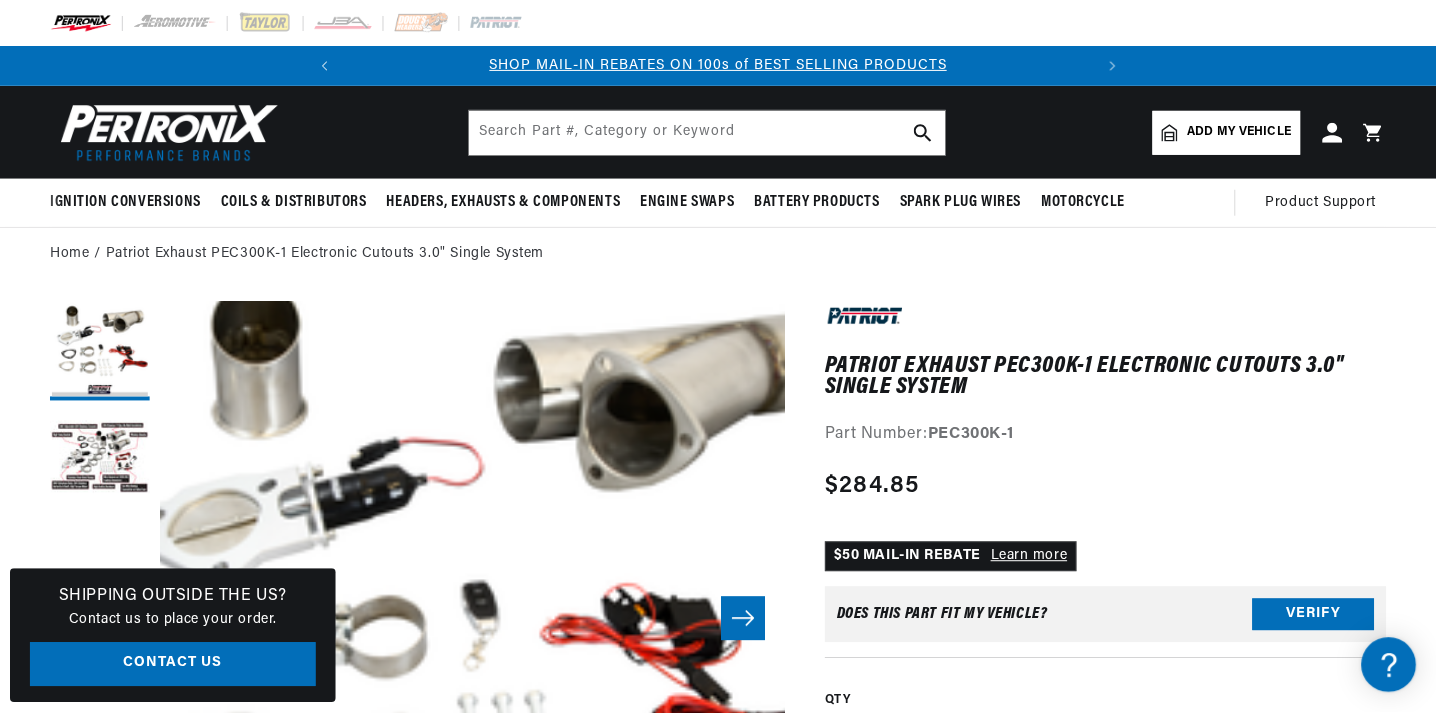 scroll, scrollTop: 0, scrollLeft: 0, axis: both 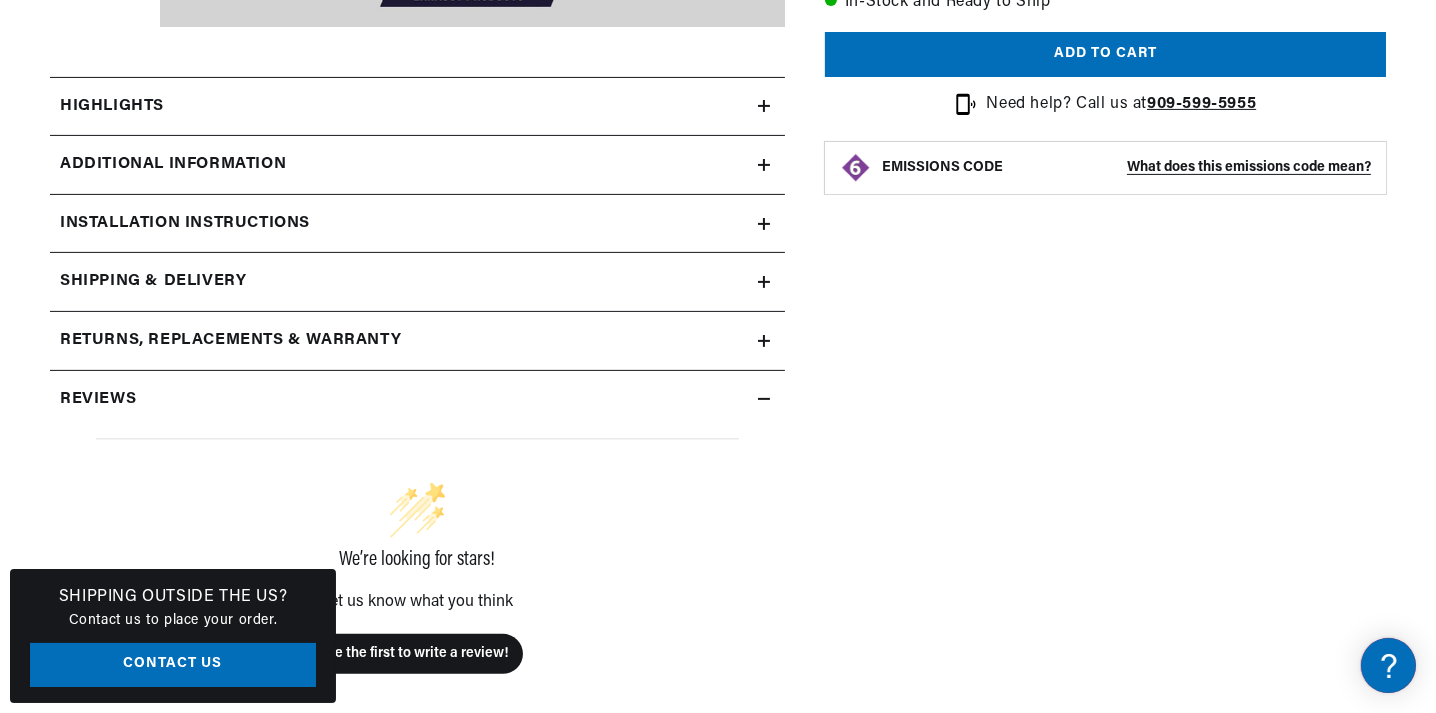click on "Returns, Replacements & Warranty" at bounding box center (417, 107) 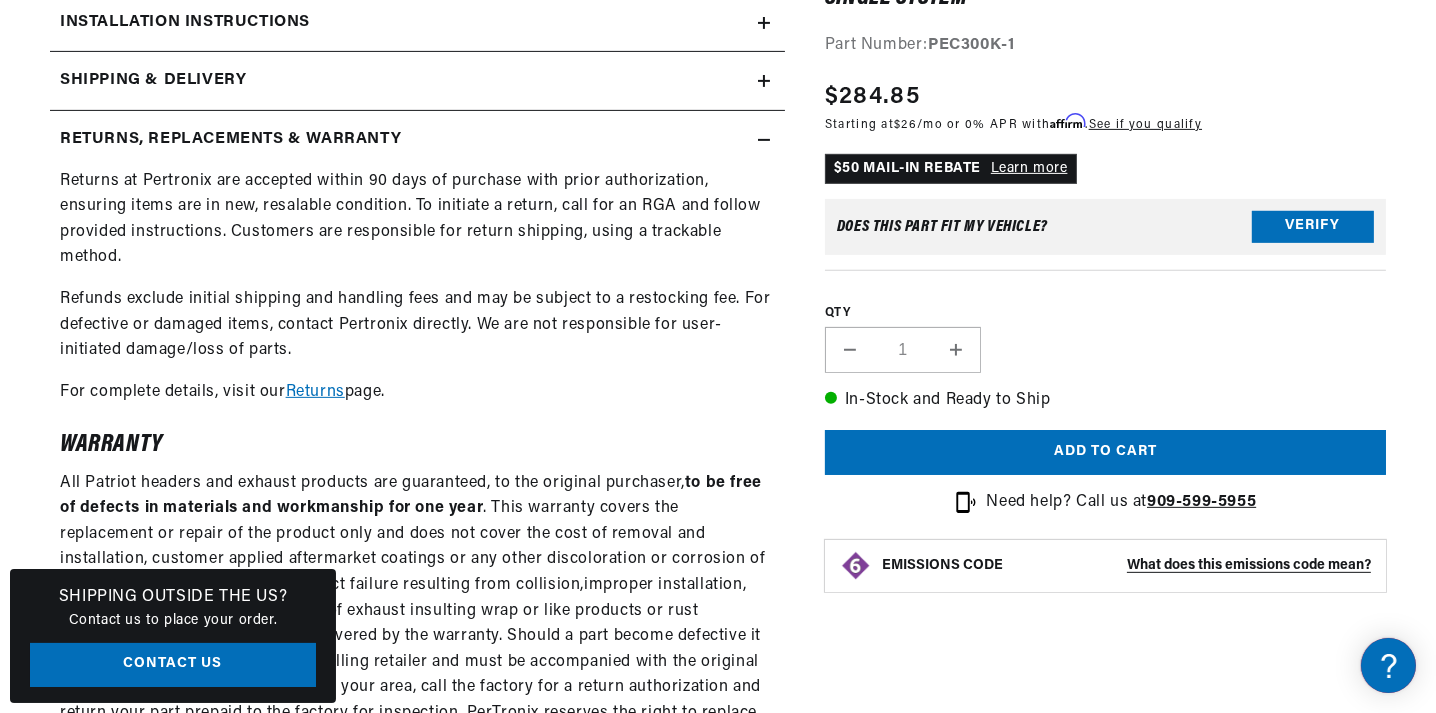 scroll, scrollTop: 1199, scrollLeft: 0, axis: vertical 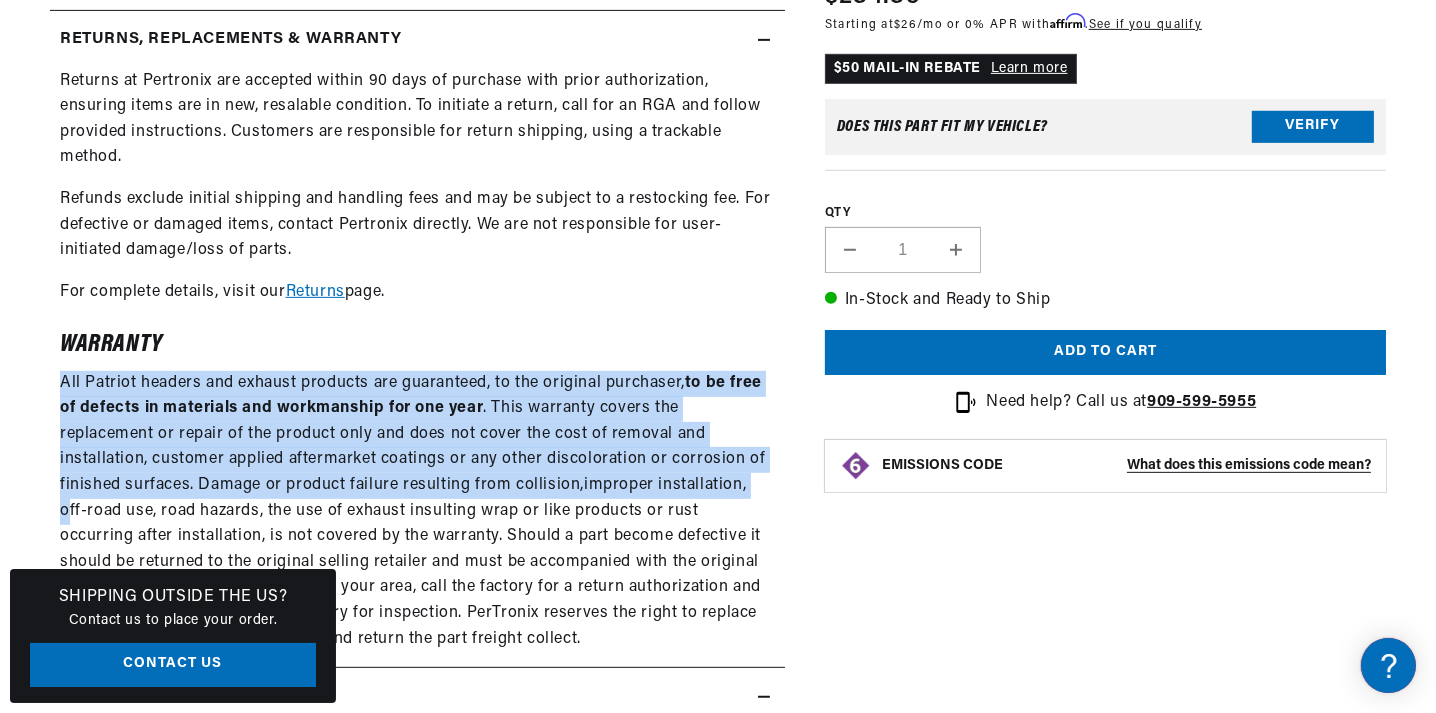 drag, startPoint x: 62, startPoint y: 379, endPoint x: 749, endPoint y: 473, distance: 693.40106 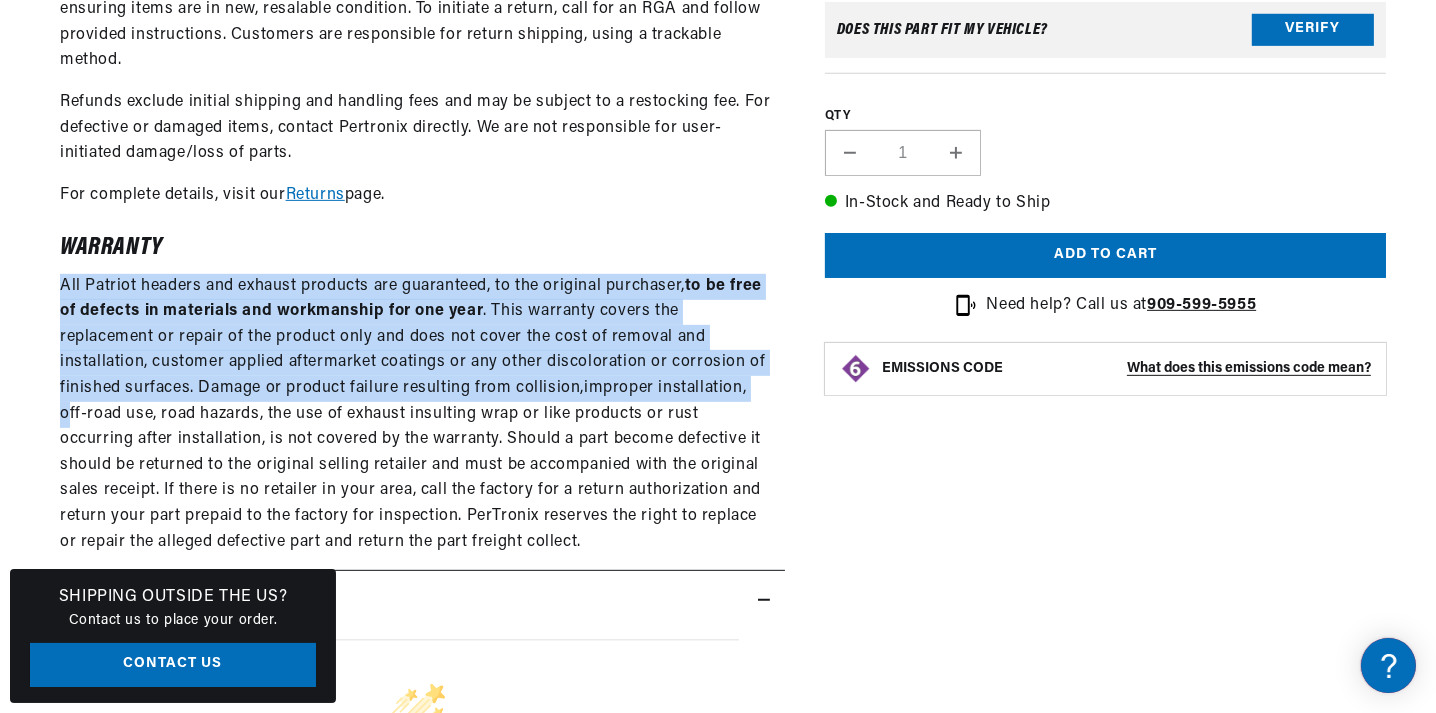 scroll, scrollTop: 1299, scrollLeft: 0, axis: vertical 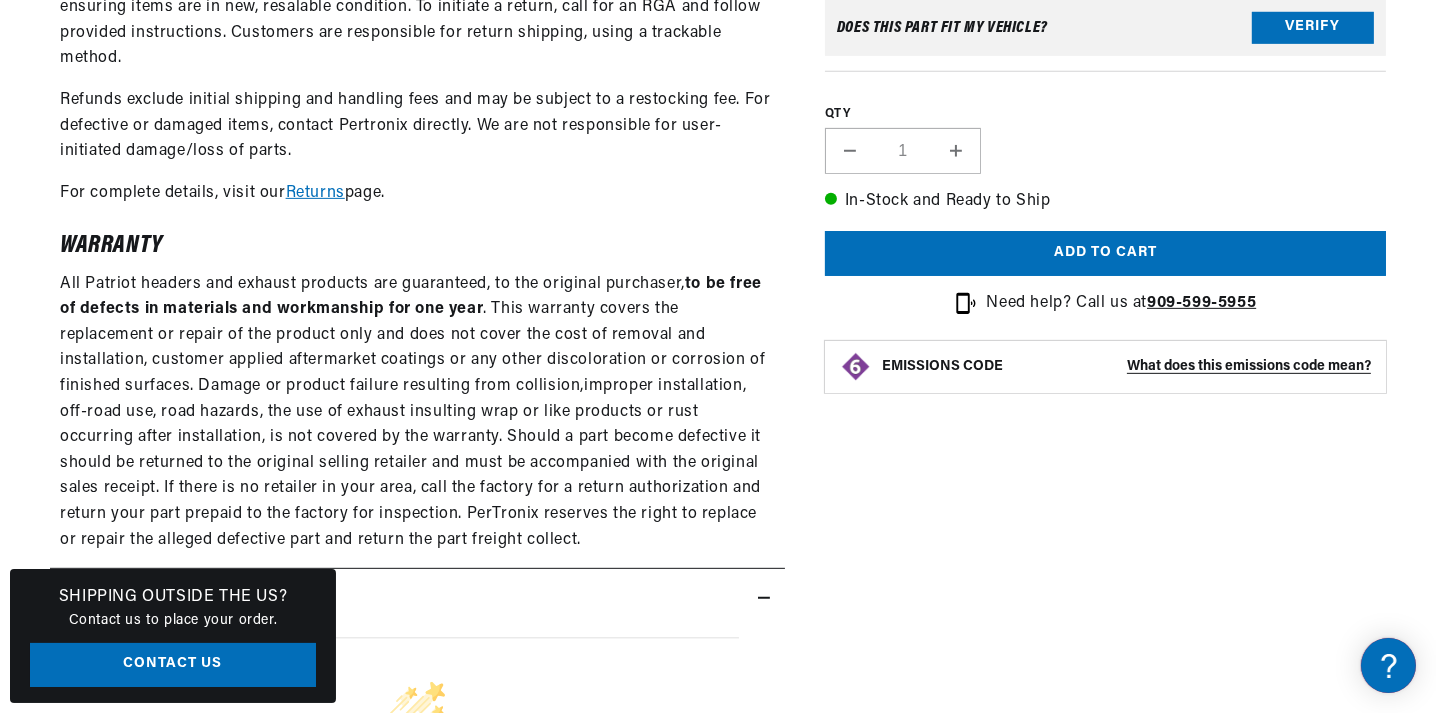 click on "All Patriot headers and exhaust products are guaranteed, to the original purchaser,  to be free of defects in materials and workmanship for one year . This warranty covers the replacement or repair of the product only and does not cover the cost of removal and installation, customer applied aftermarket coatings or any other discoloration or corrosion of finished surfaces. Damage or product failure resulting from collision,improper installation, off-road use, road hazards, the use of exhaust insulting wrap or like products or rust occurring after installation, is not covered by the warranty. Should a part become defective it should be returned to the original selling retailer and must be accompanied with the original sales receipt. If there is no retailer in your area, call the factory for a return authorization and return your part prepaid to the factory for inspection. PerTronix reserves the right to replace or repair the alleged defective part and return the part freight collect." at bounding box center (412, 412) 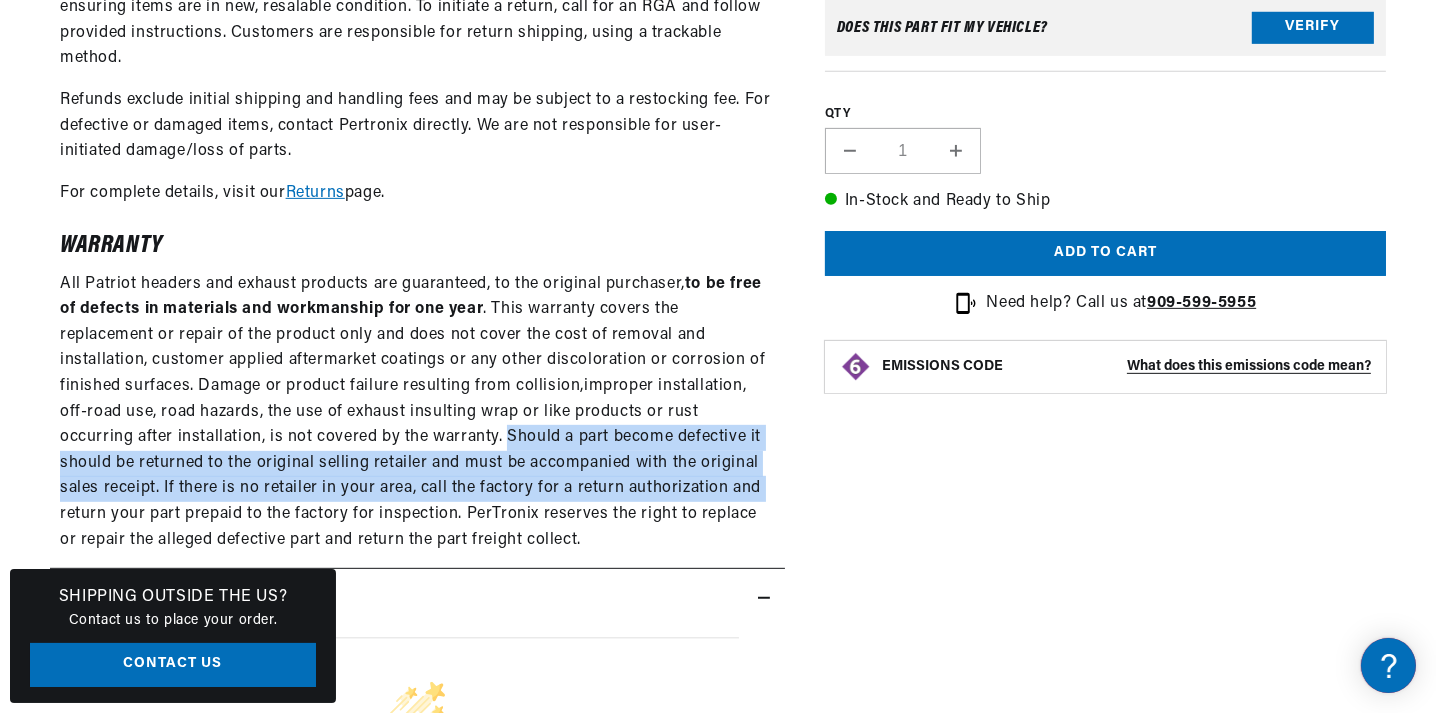 drag, startPoint x: 431, startPoint y: 435, endPoint x: 721, endPoint y: 481, distance: 293.6256 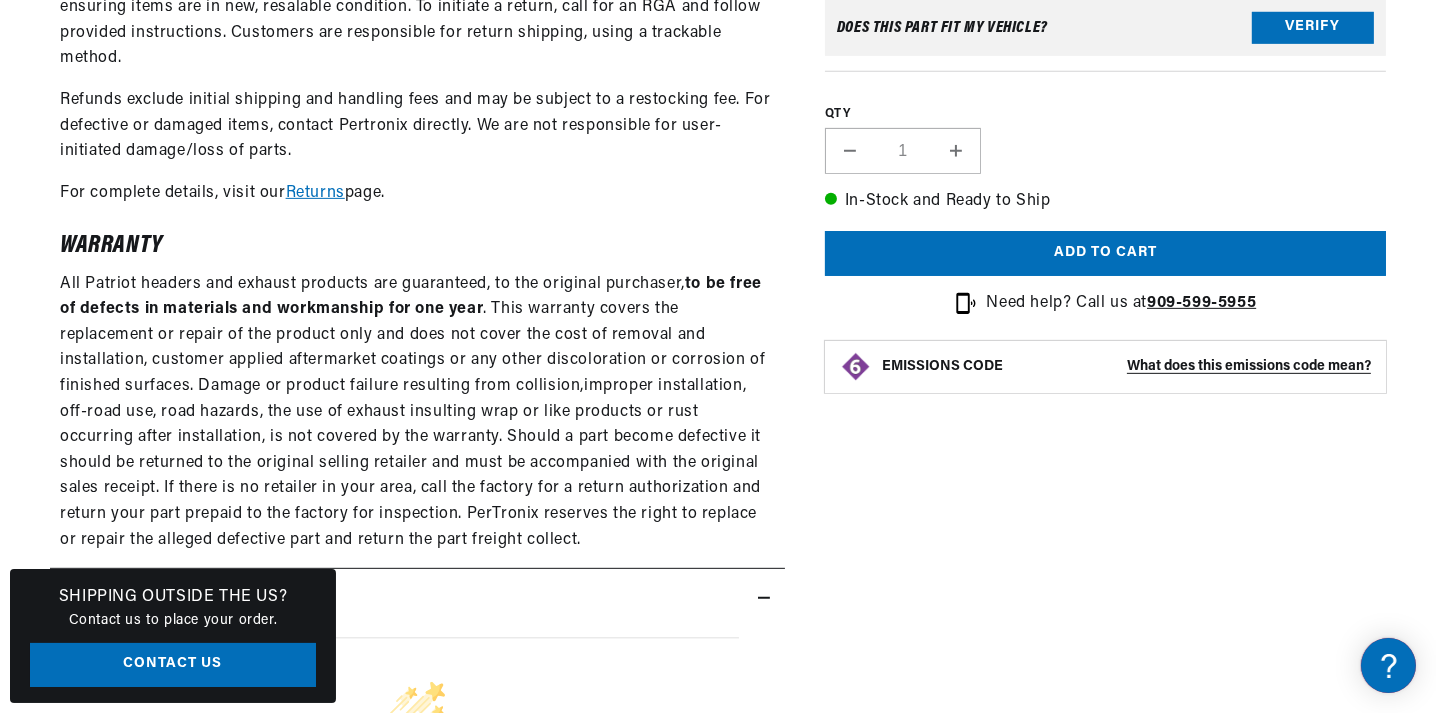 click on "Patriot Exhaust PEC300K-1 Electronic Cutouts 3.0" Single System
Patriot Exhaust PEC300K-1 Electronic Cutouts 3.0" Single System
Part Number:  PEC300K-1
Regular price
$284.85
Sale price
$284.85
Regular price
Unit price
/
per
Starting at  $26 /mo or 0% APR with  Affirm .  See if you qualify
Part Number:" at bounding box center [1085, -10] 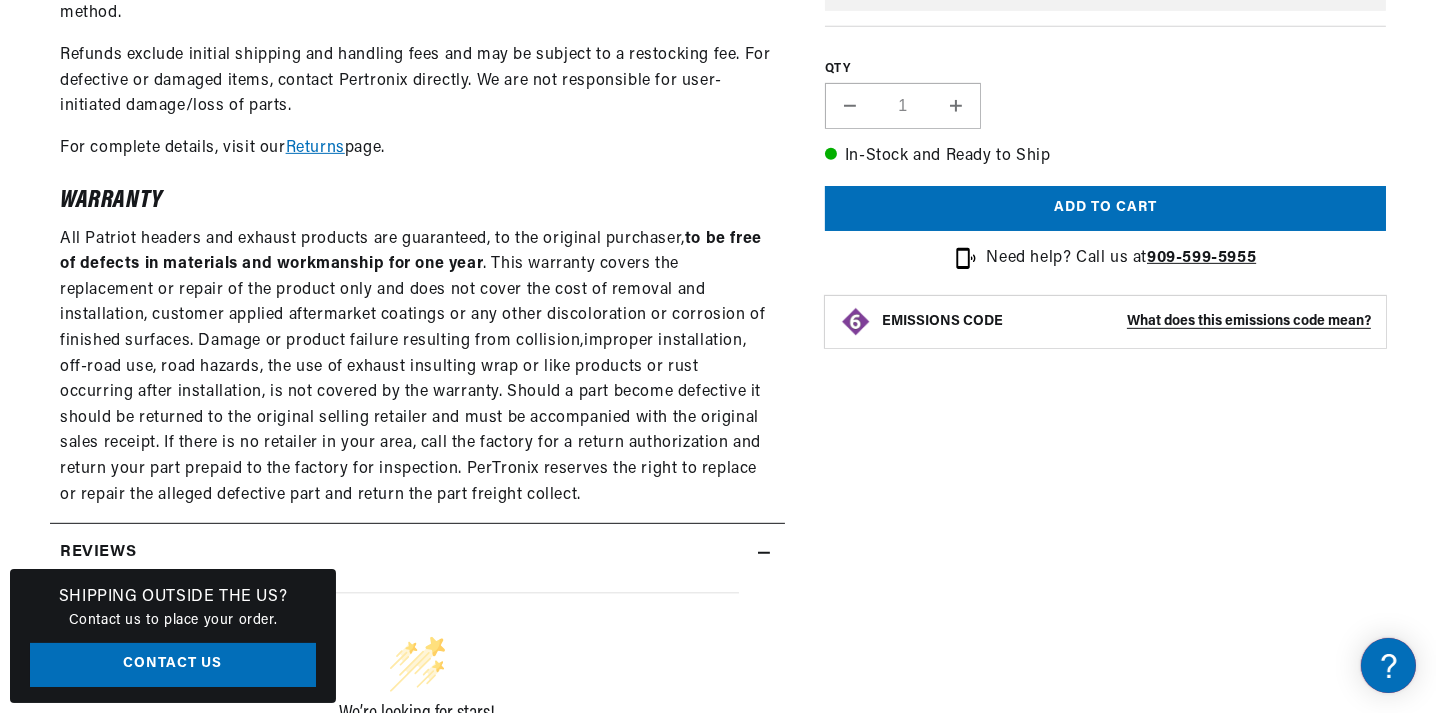 scroll, scrollTop: 1399, scrollLeft: 0, axis: vertical 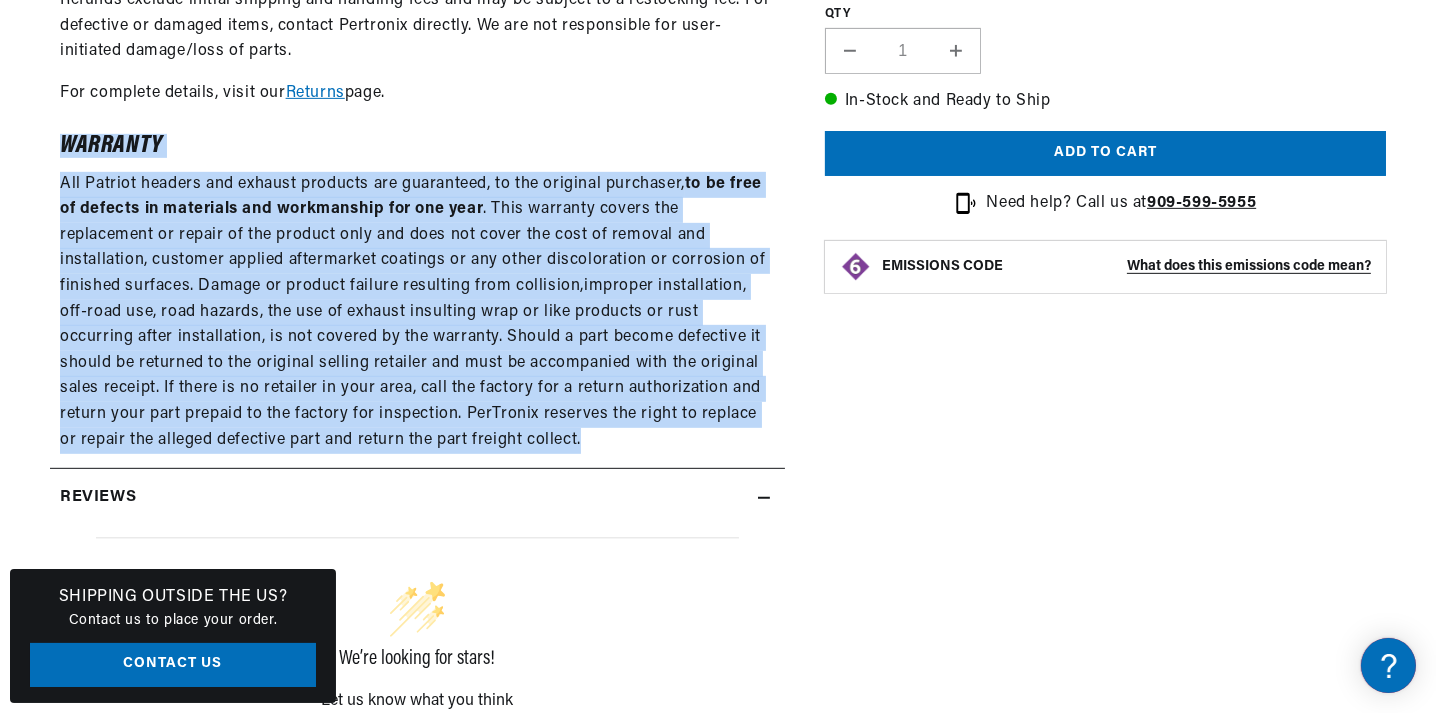 drag, startPoint x: 57, startPoint y: 139, endPoint x: 648, endPoint y: 437, distance: 661.8799 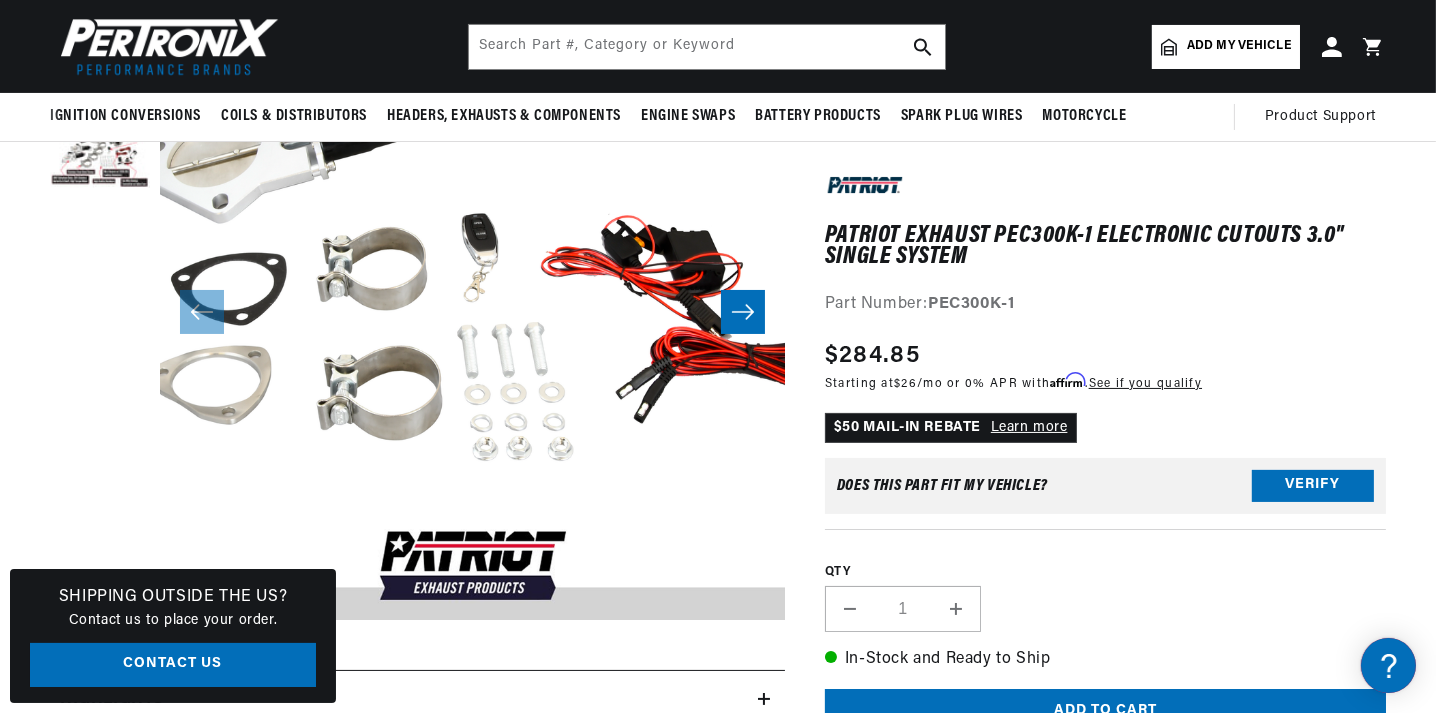 scroll, scrollTop: 0, scrollLeft: 0, axis: both 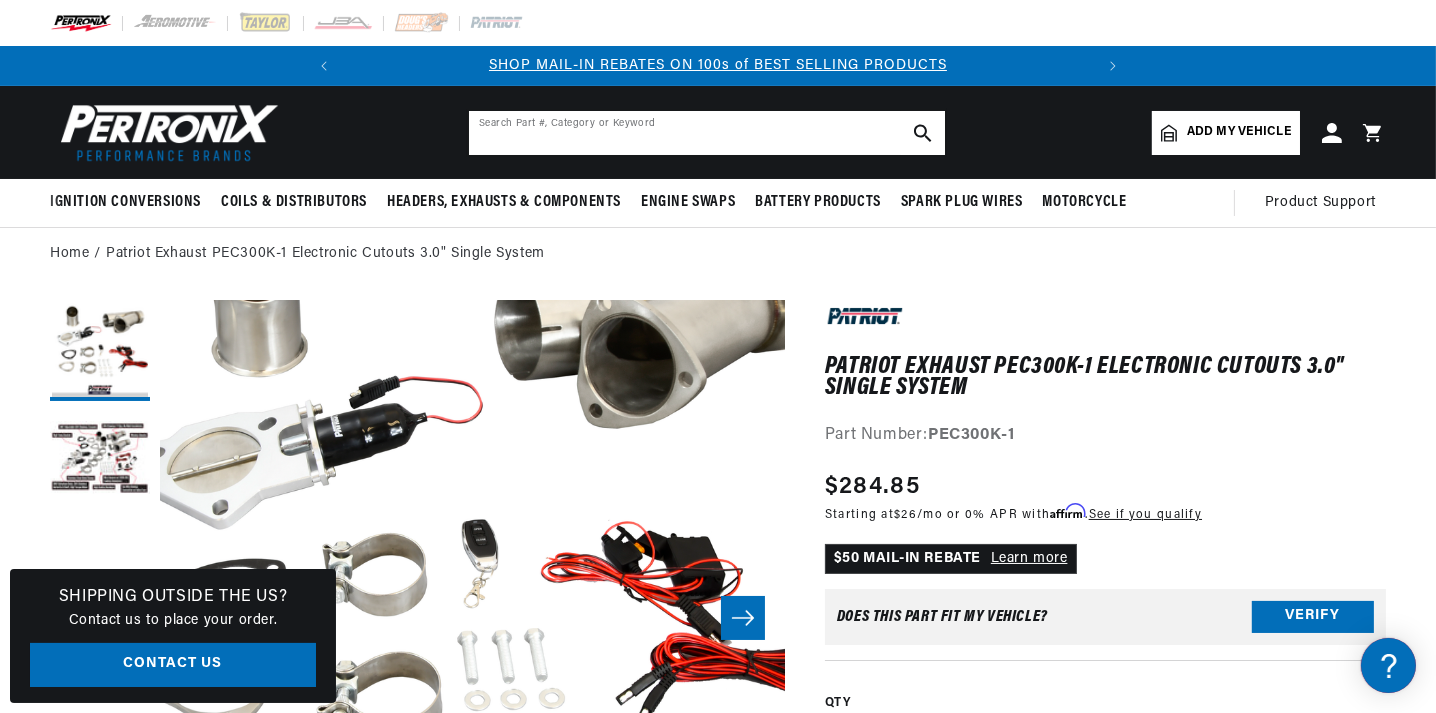 click at bounding box center [707, 133] 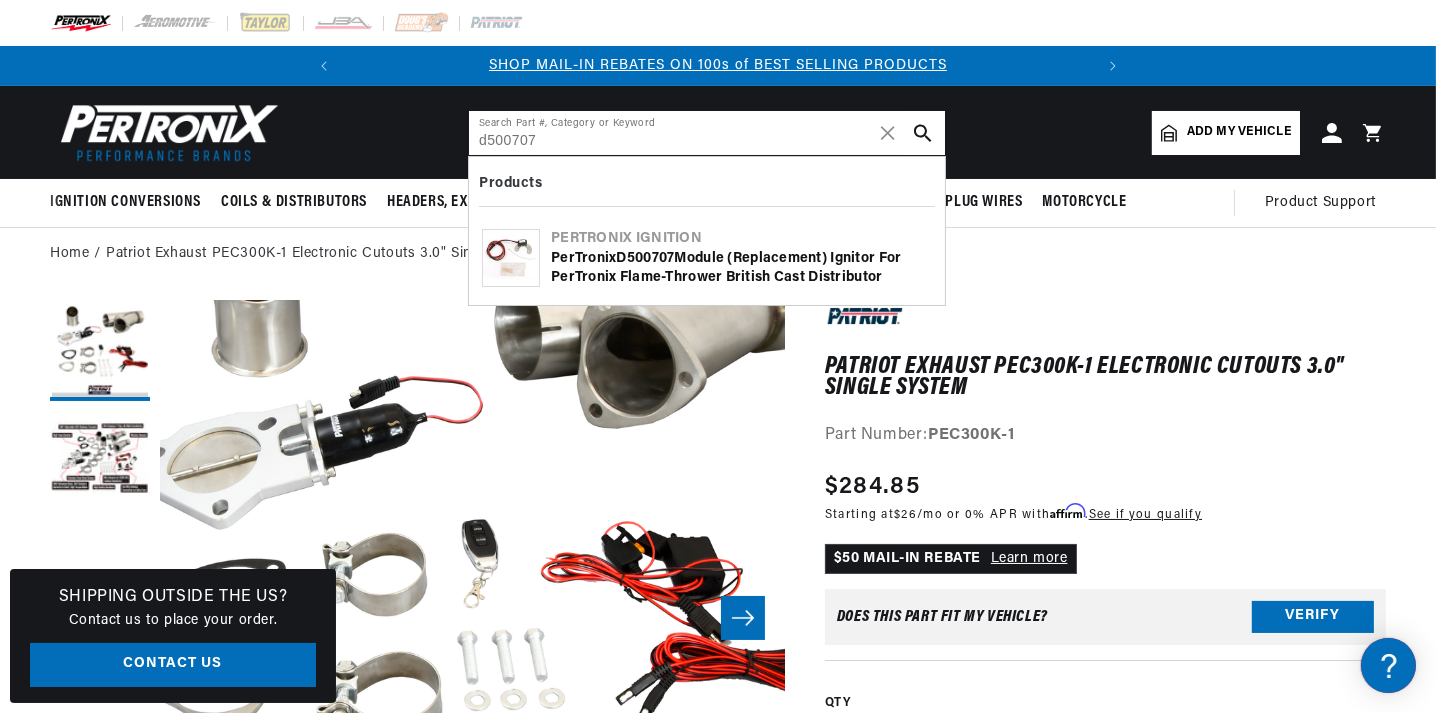 type on "d500707" 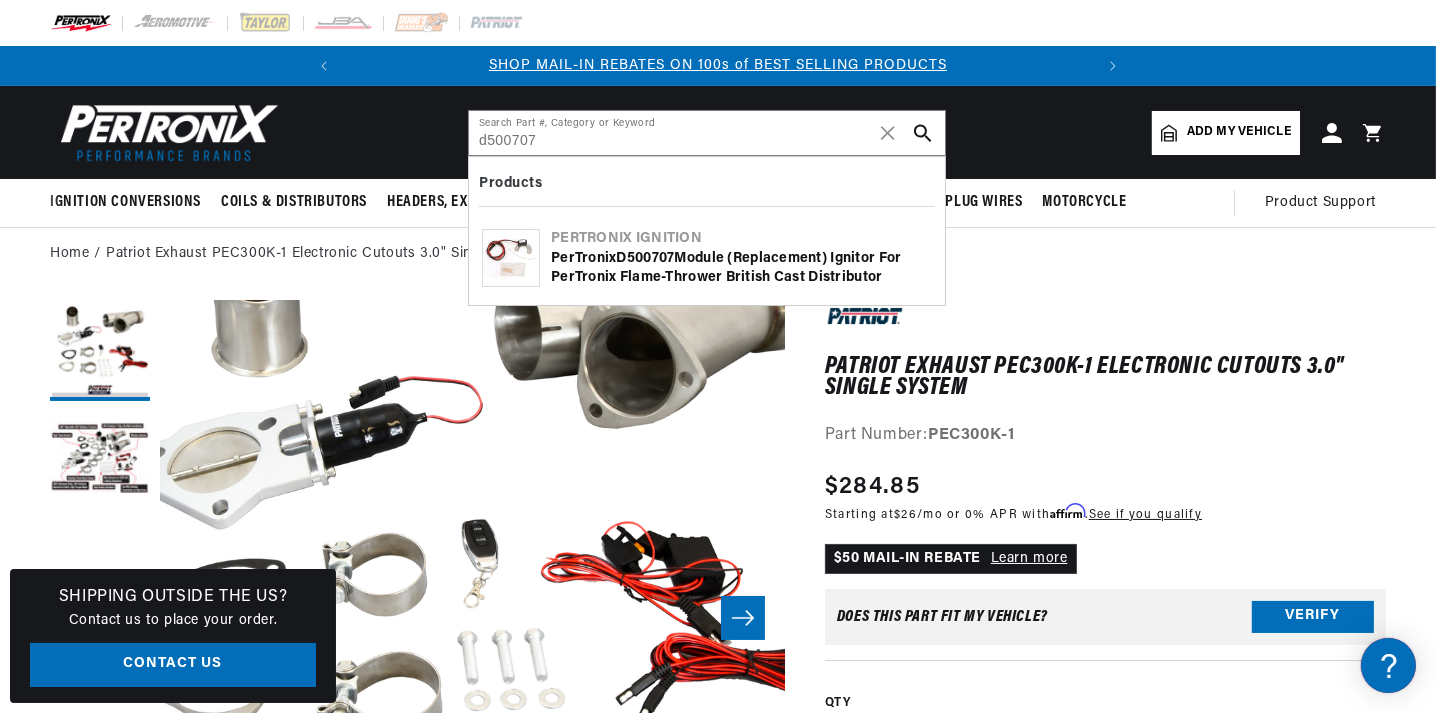 click on "PerTronix  D500707  Module (replacement) Ignitor for PerTronix Flame-Thrower British Cast Distributor" at bounding box center (741, 268) 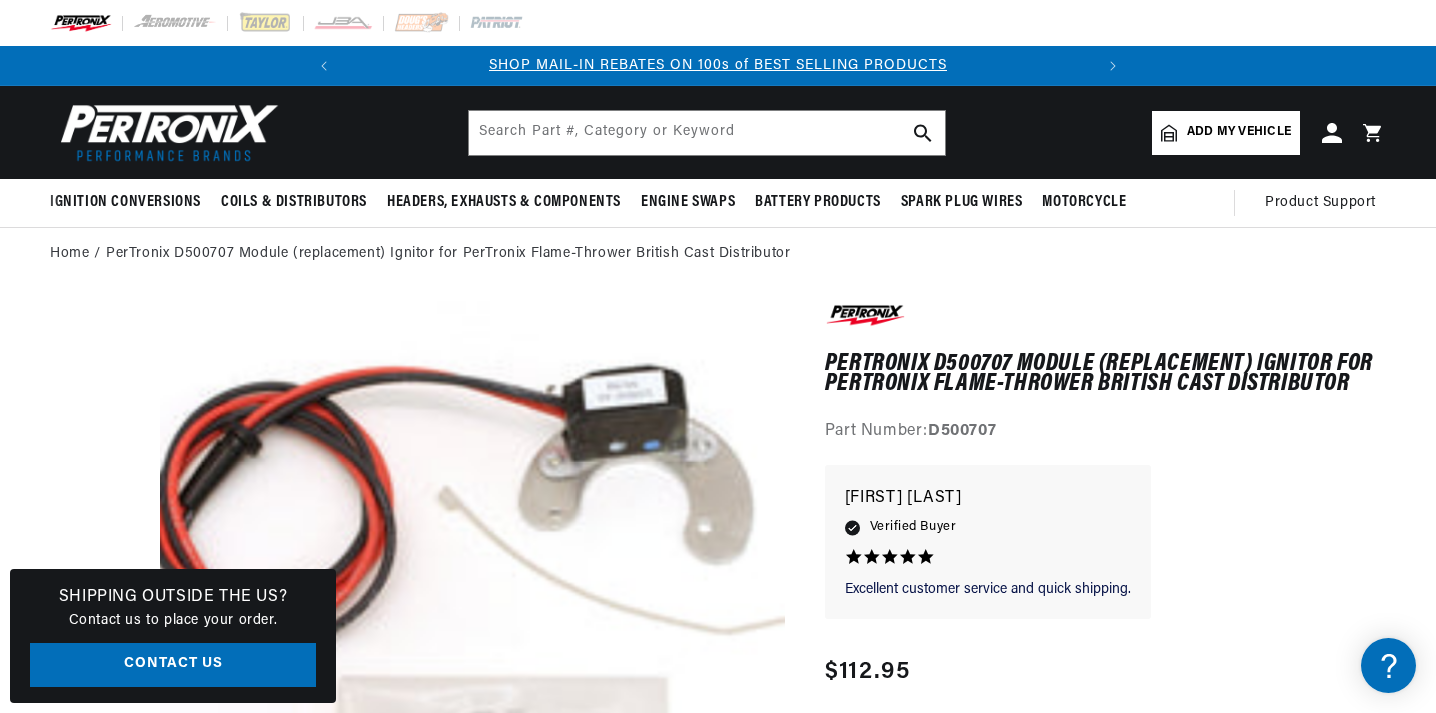 scroll, scrollTop: 0, scrollLeft: 0, axis: both 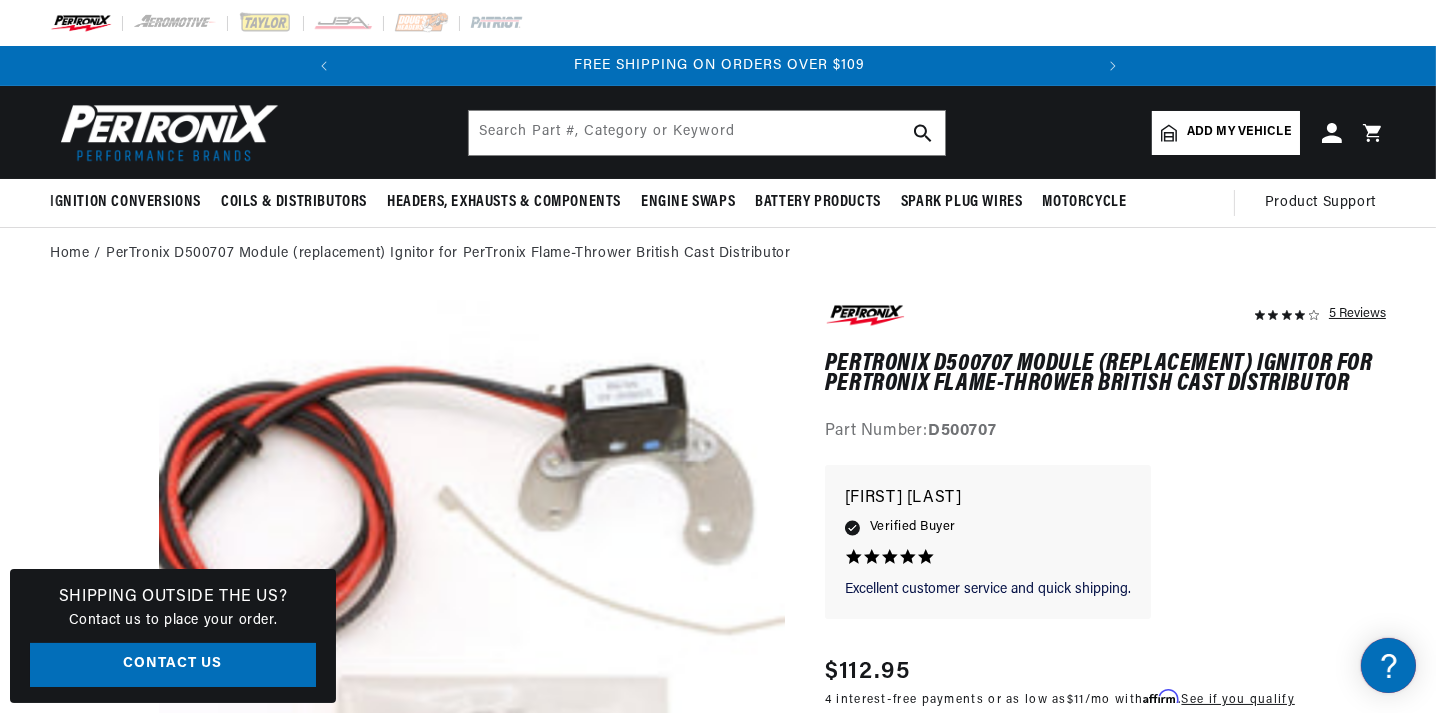 click on "5 Reviews" at bounding box center (1105, 320) 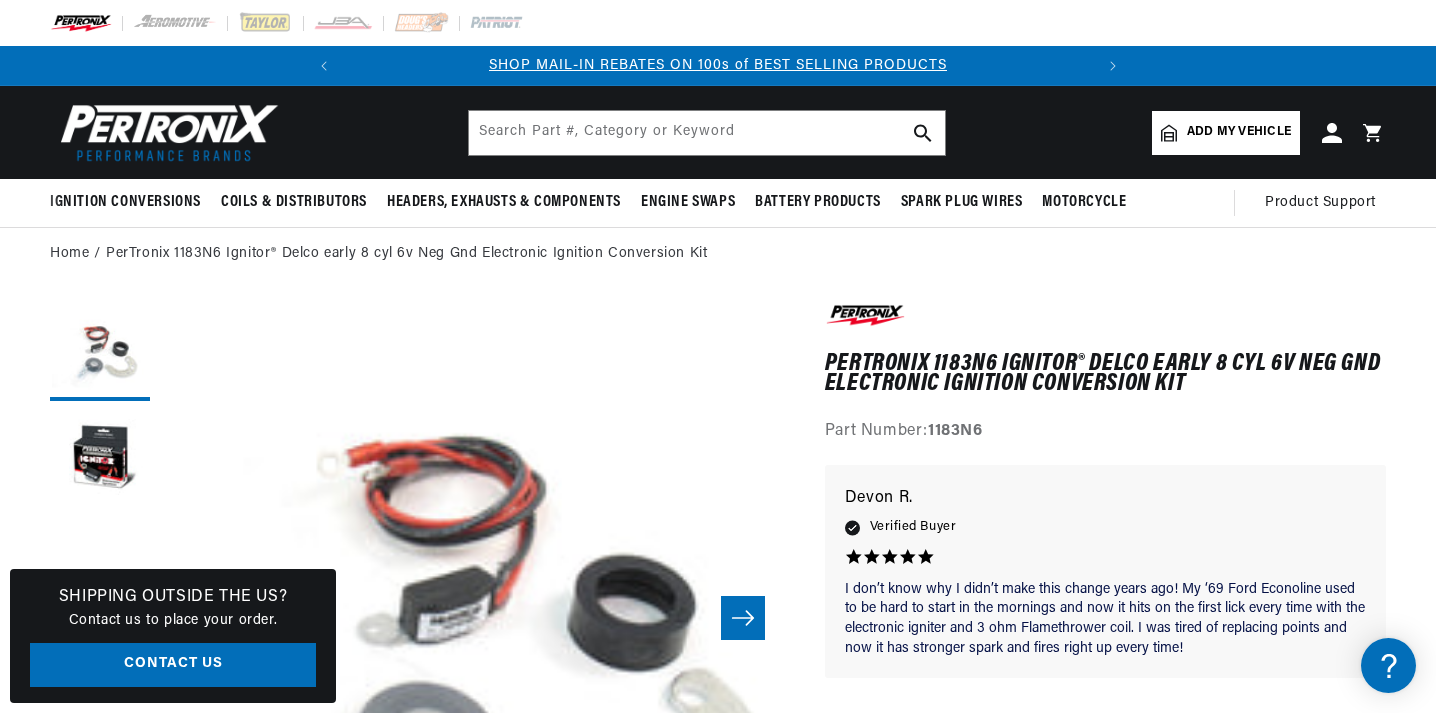 scroll, scrollTop: 0, scrollLeft: 0, axis: both 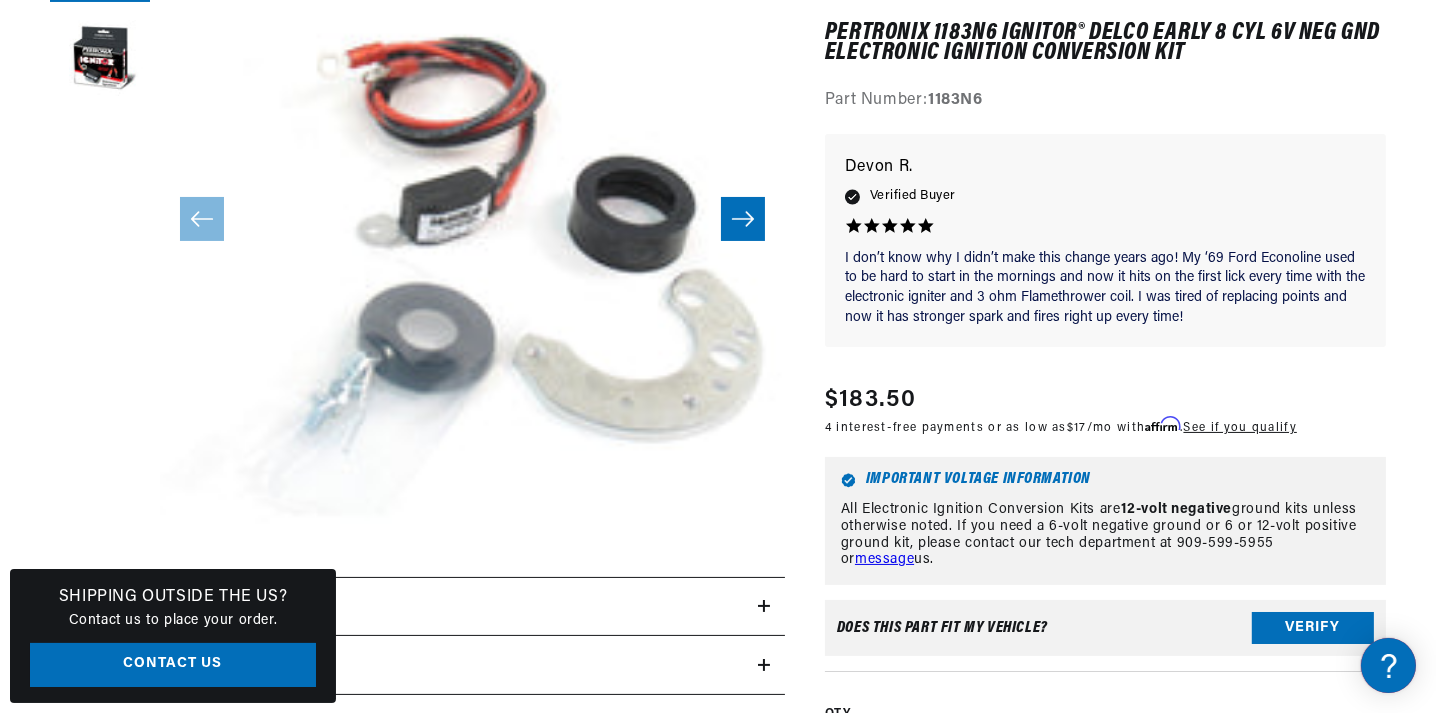 click on "410 Reviews" at bounding box center [1085, 1418] 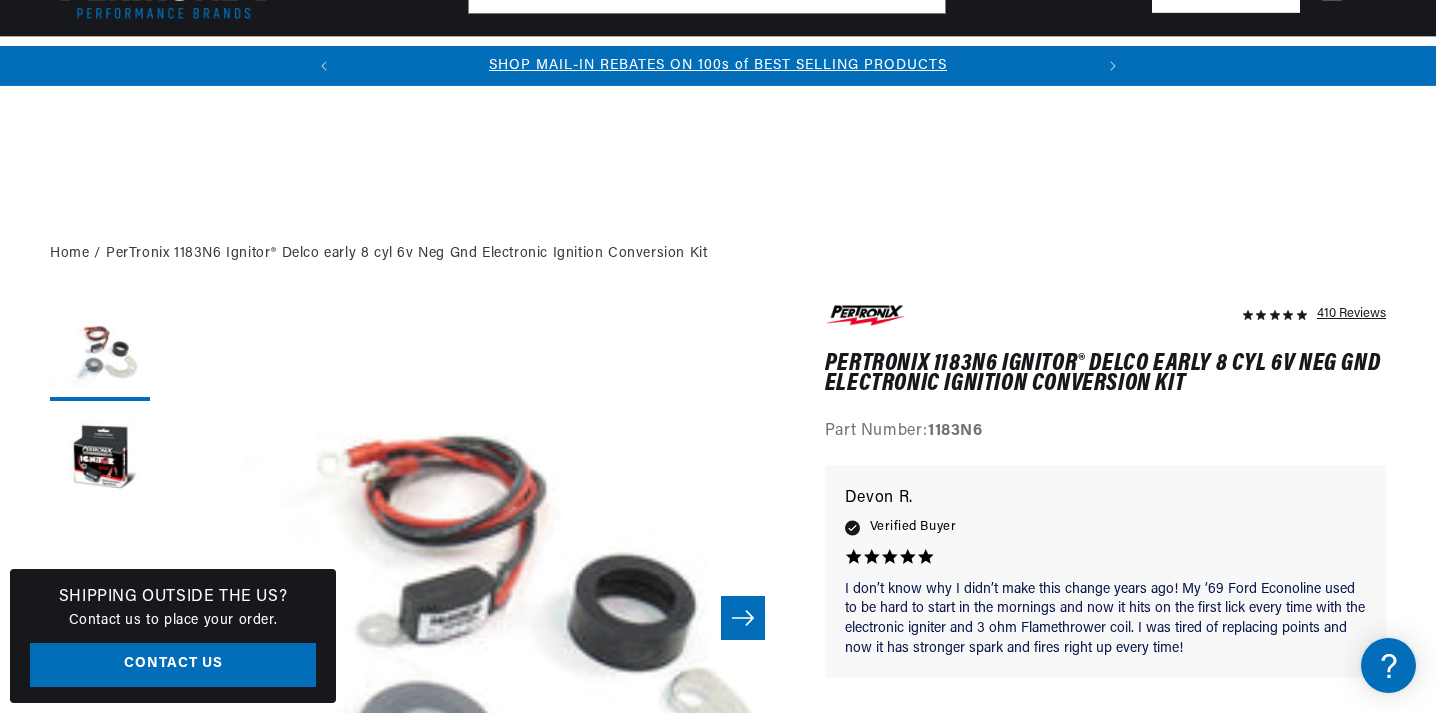 scroll, scrollTop: 0, scrollLeft: 0, axis: both 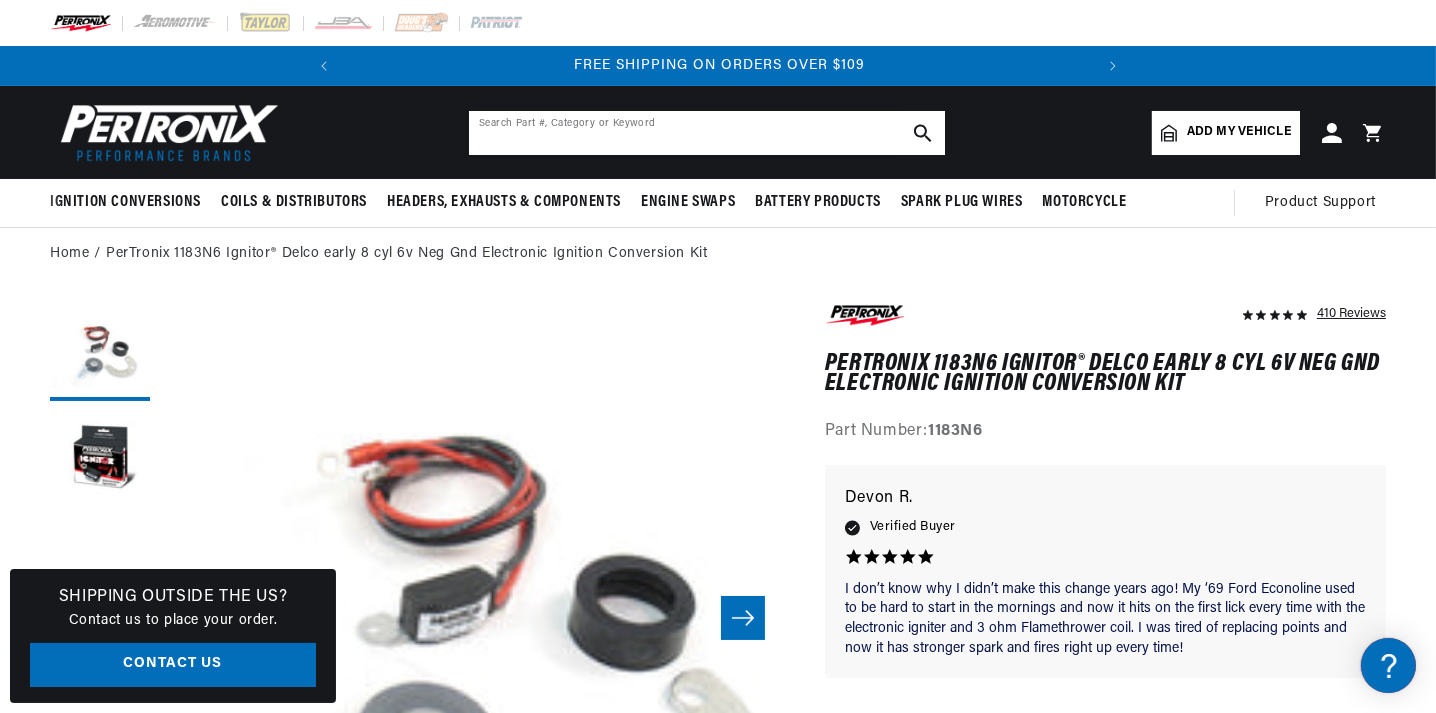 click at bounding box center [707, 133] 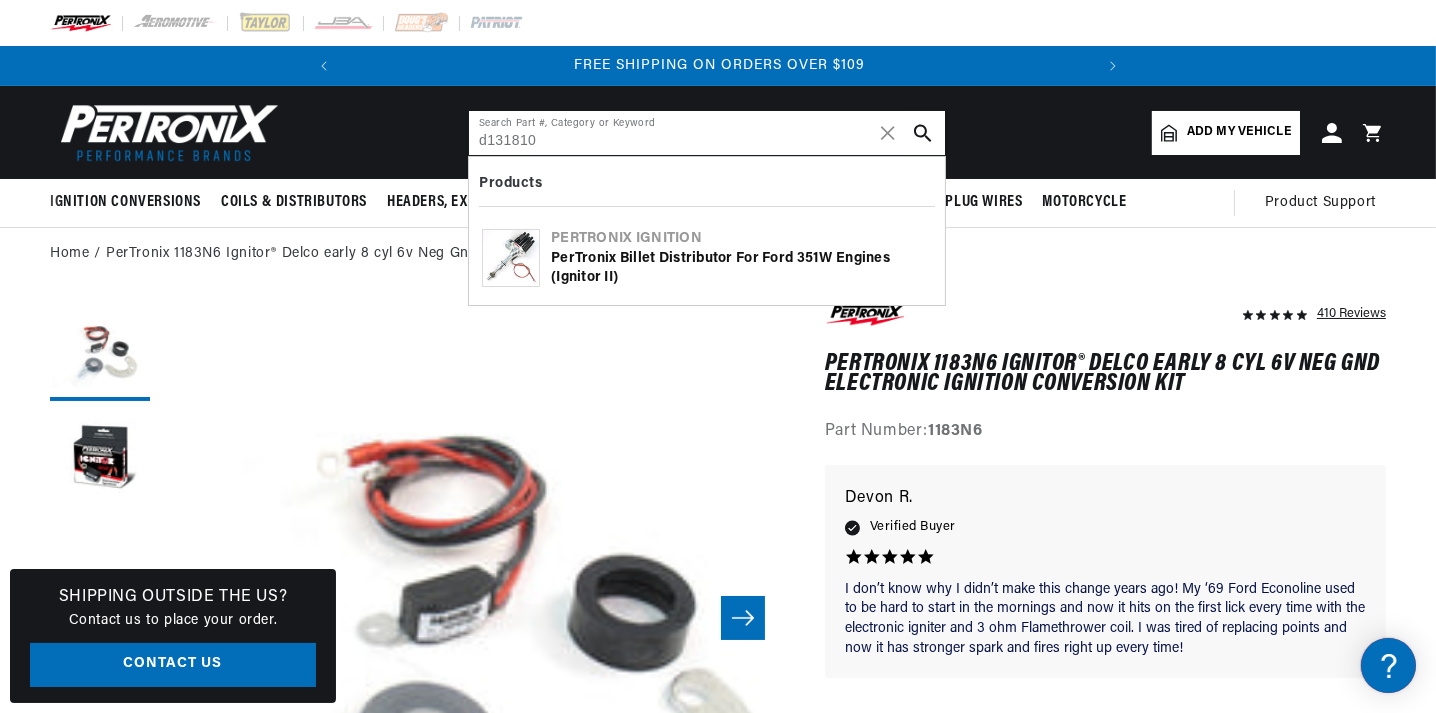 type on "d131810" 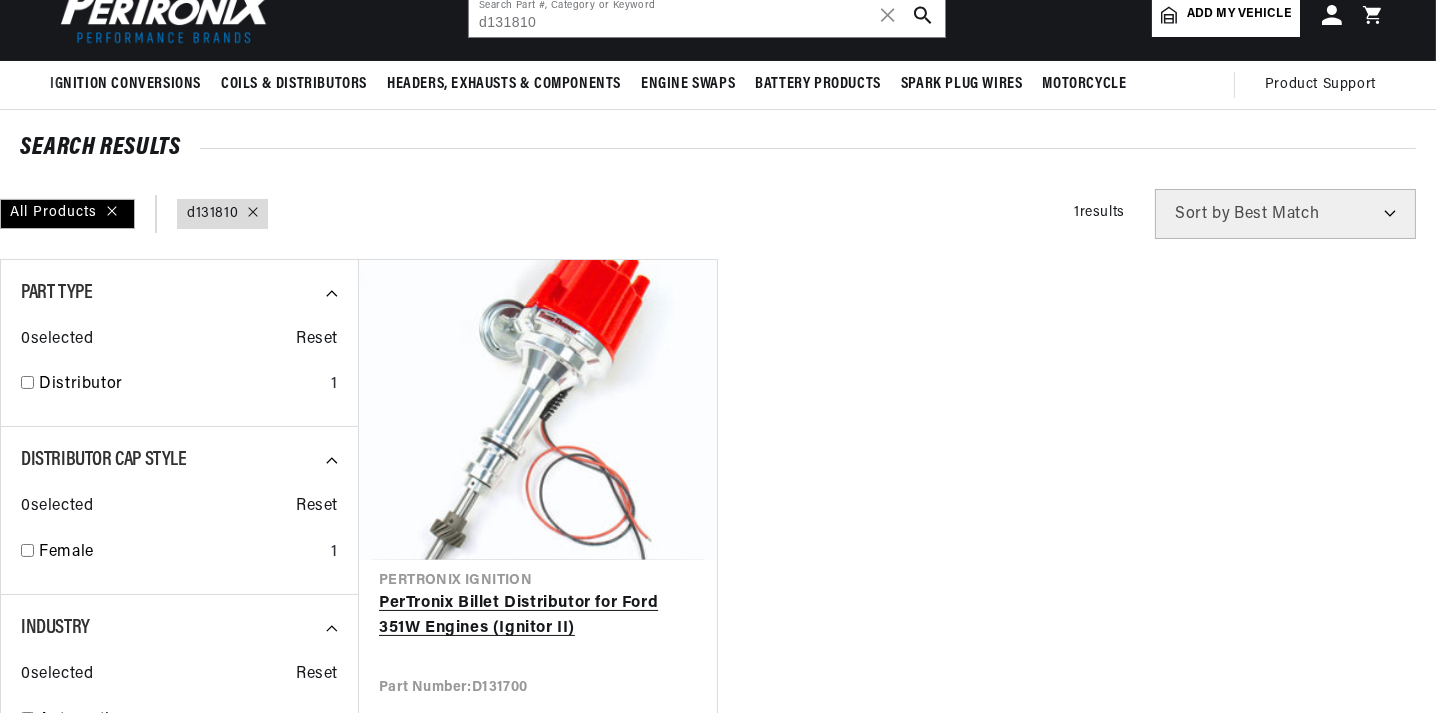 scroll, scrollTop: 199, scrollLeft: 0, axis: vertical 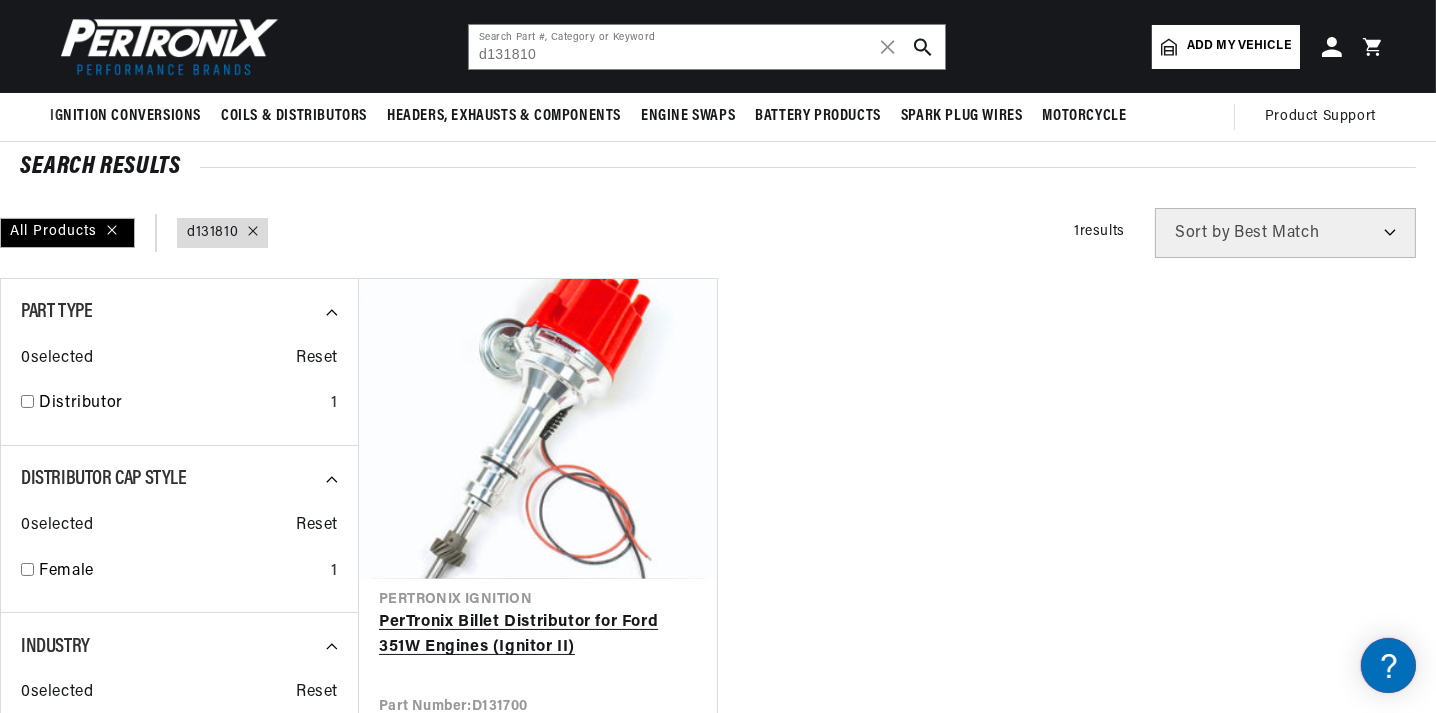 click on "PerTronix Billet Distributor for Ford 351W Engines (Ignitor II)" at bounding box center (538, 635) 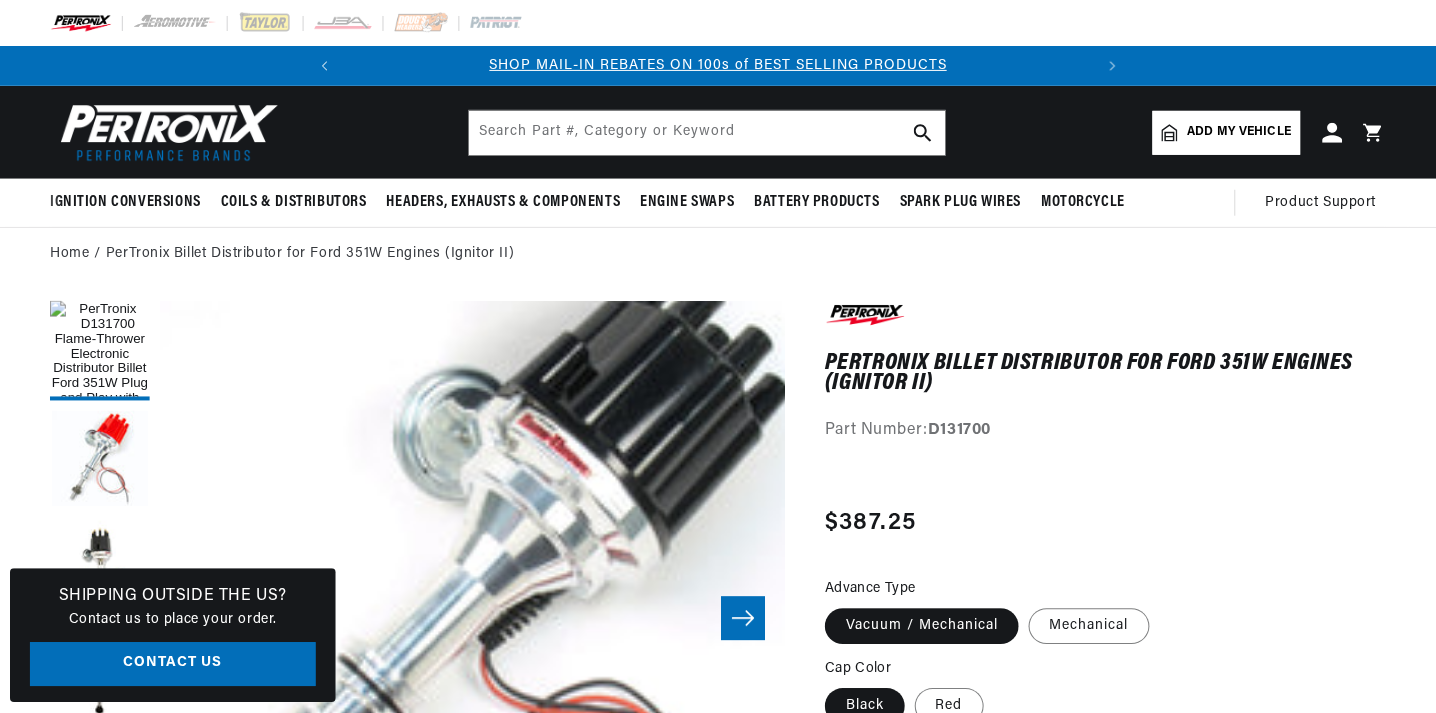 scroll, scrollTop: 0, scrollLeft: 0, axis: both 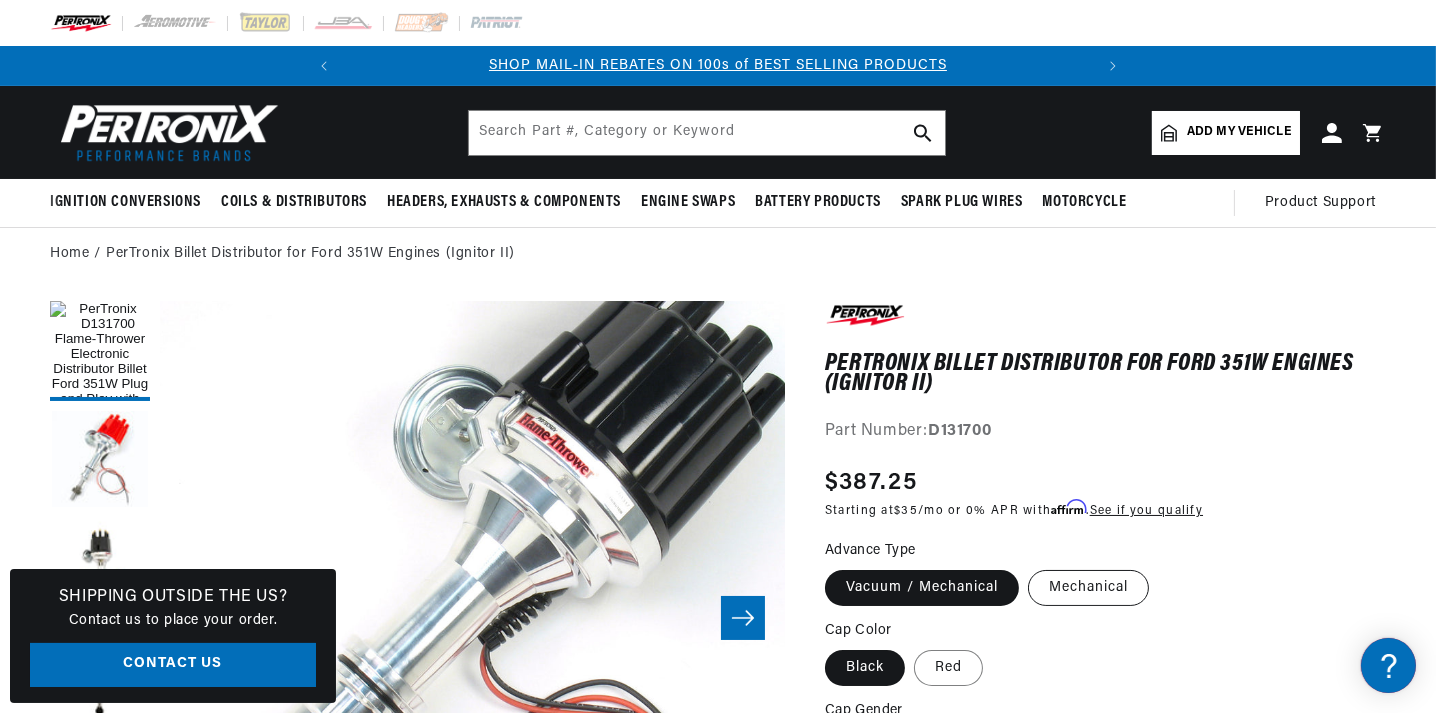 click on "Mechanical" at bounding box center (1088, 588) 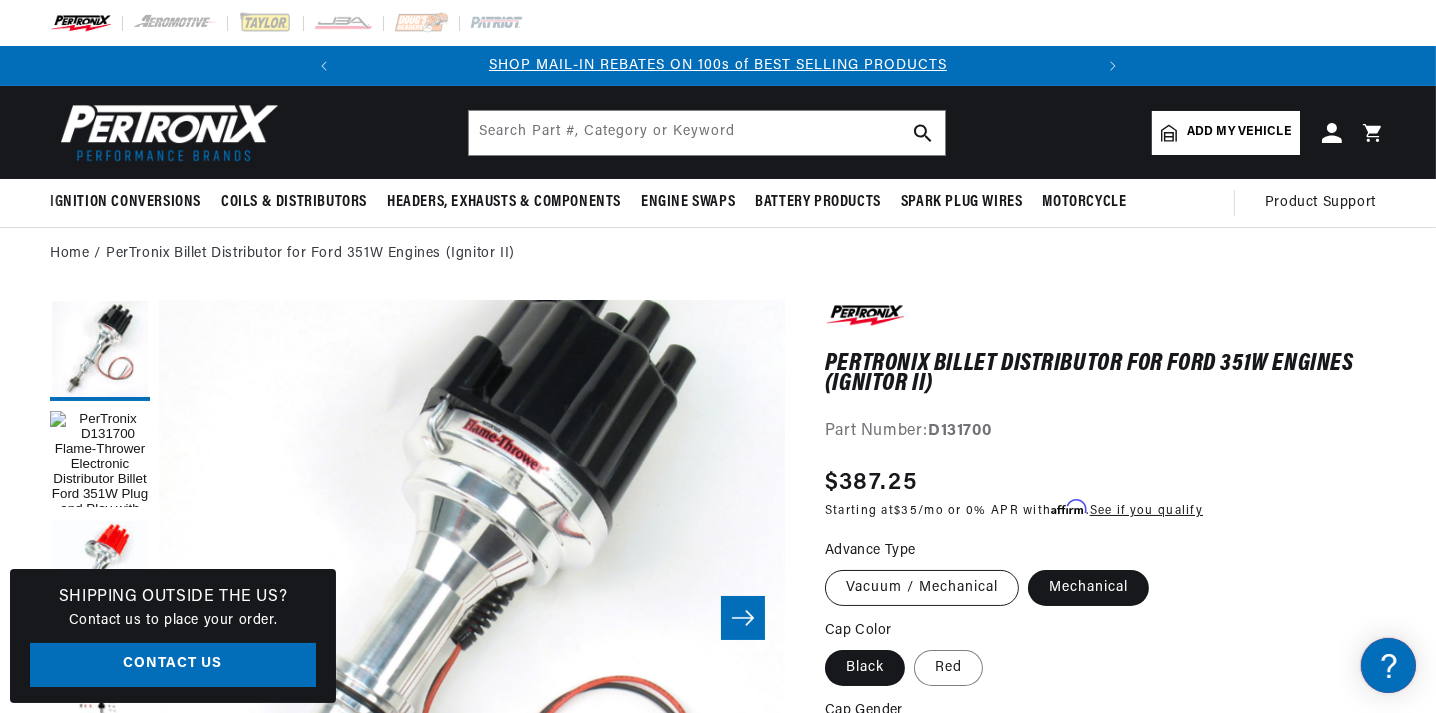 scroll, scrollTop: 0, scrollLeft: 0, axis: both 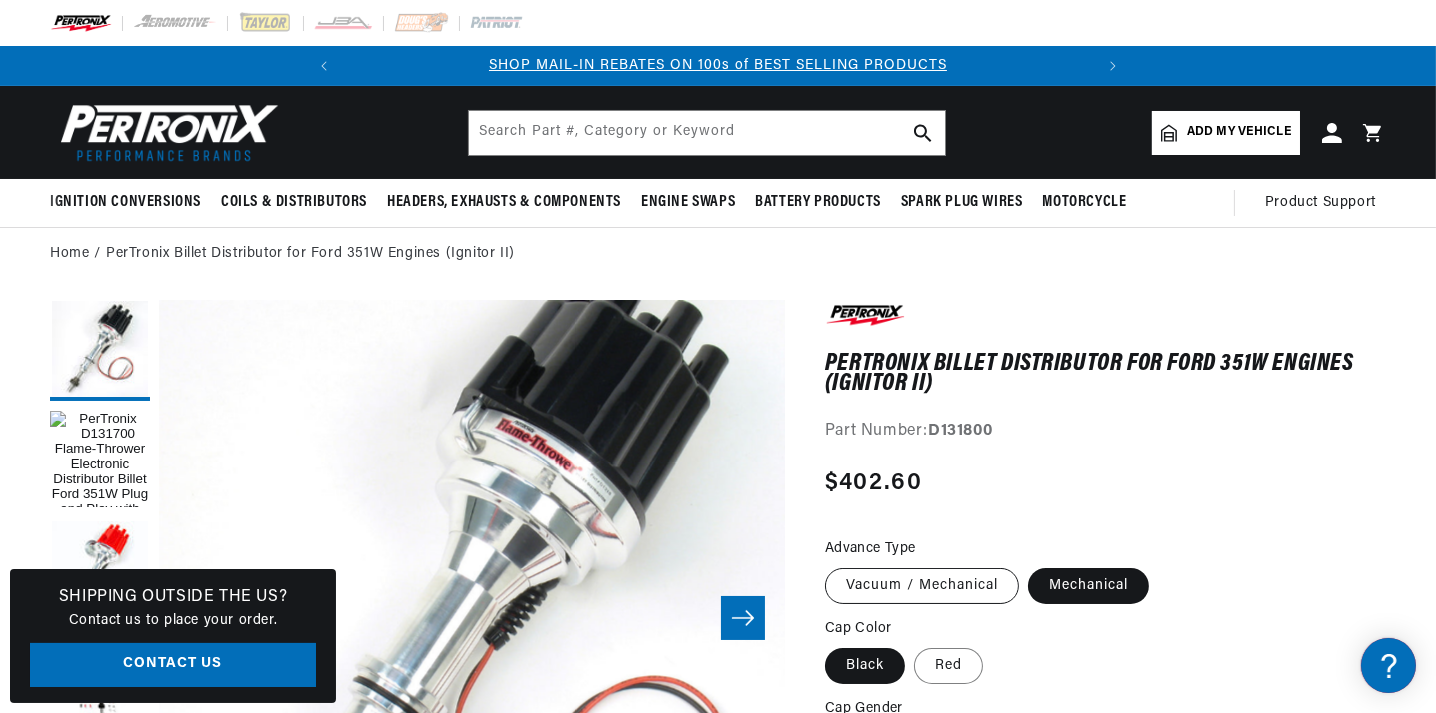 click on "Vacuum / Mechanical" at bounding box center (922, 586) 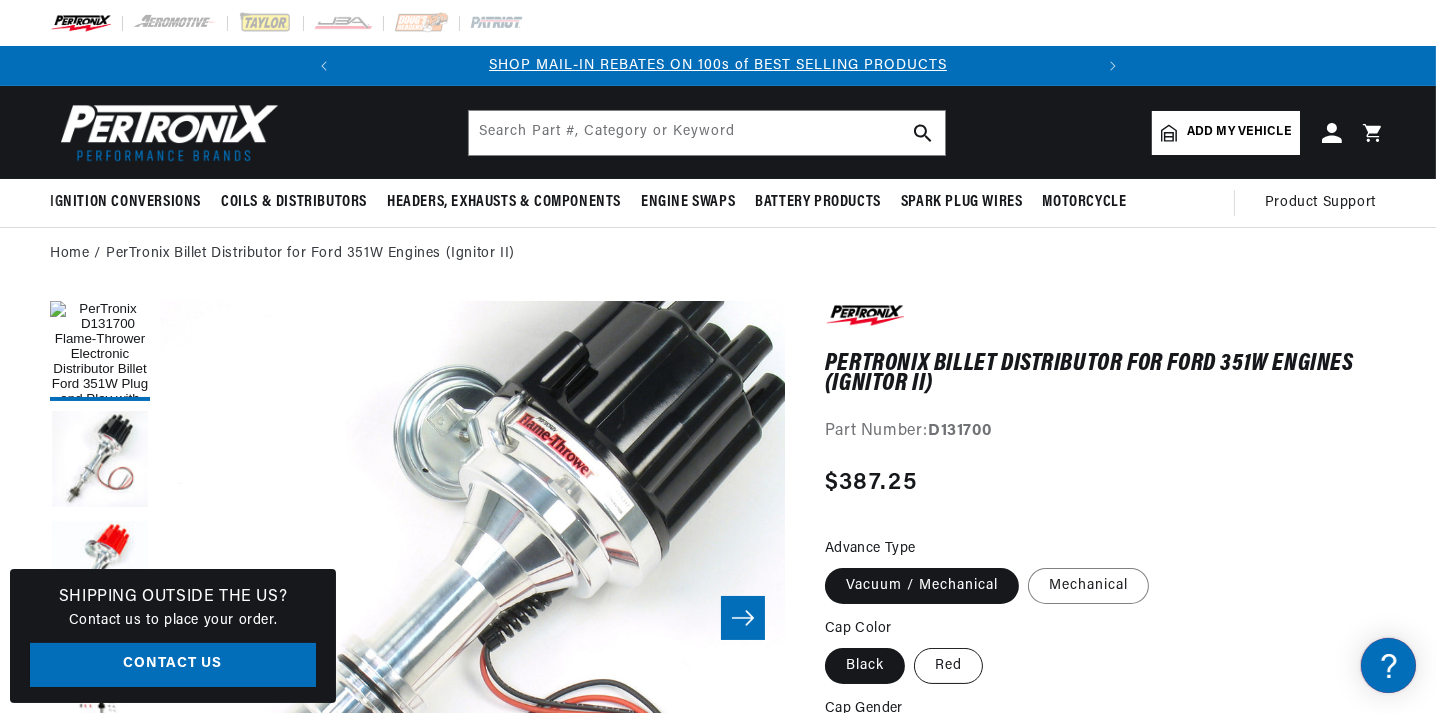 click on "Red" at bounding box center [948, 666] 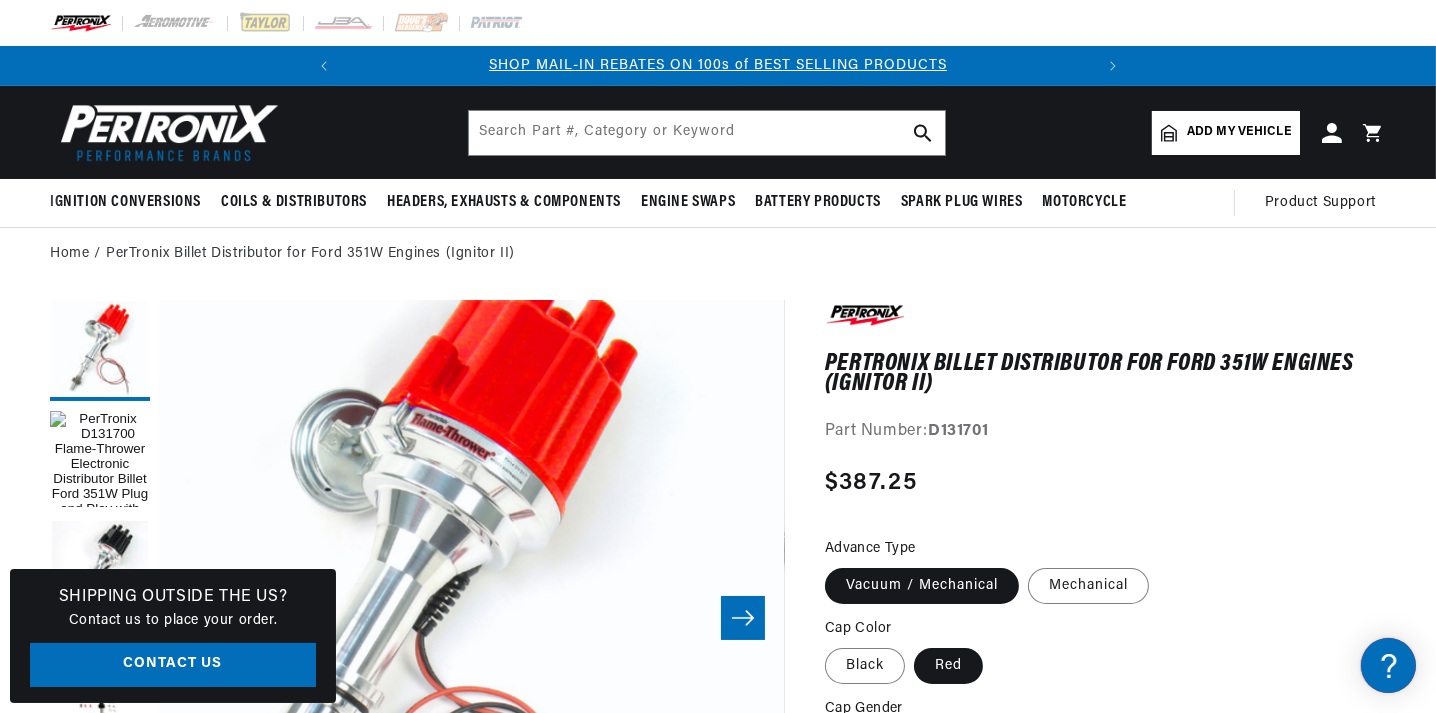 scroll, scrollTop: 0, scrollLeft: 0, axis: both 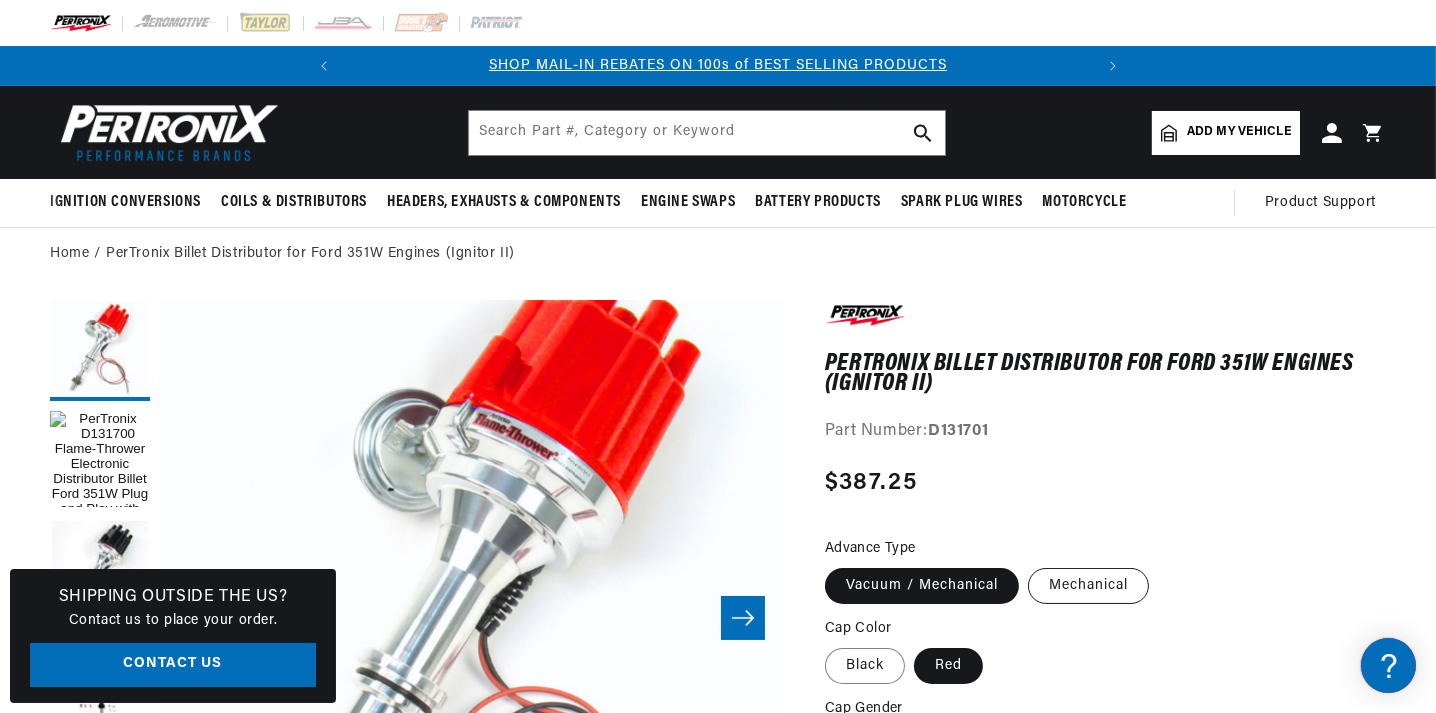 click on "Mechanical" at bounding box center (1088, 586) 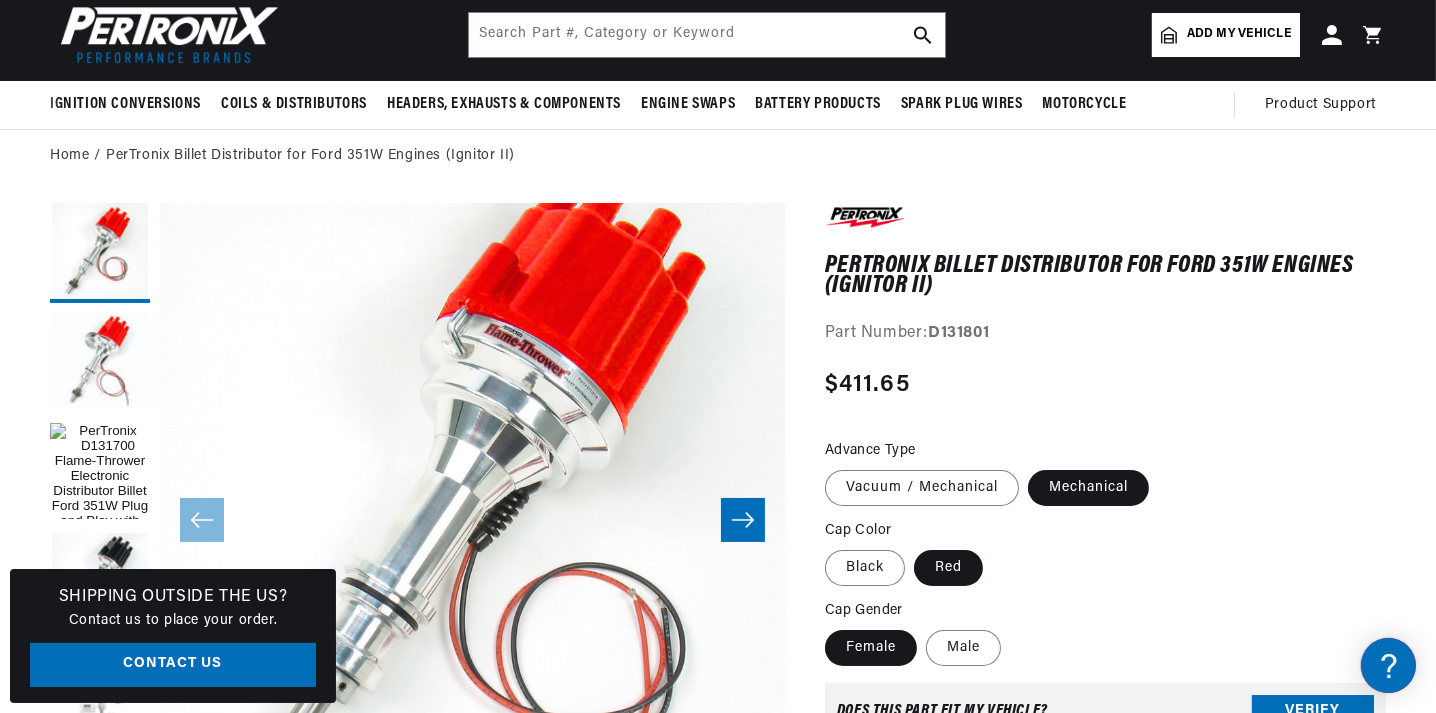 scroll, scrollTop: 99, scrollLeft: 0, axis: vertical 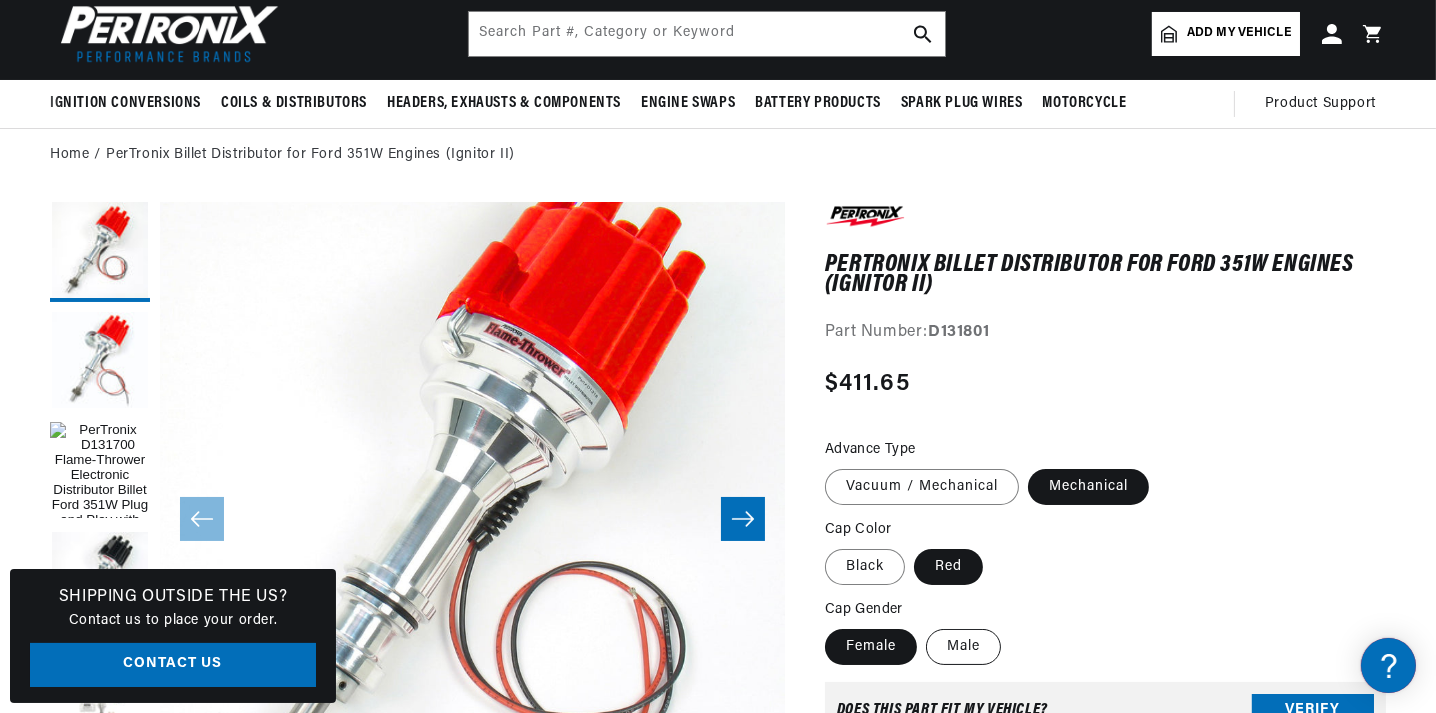 click on "Male" at bounding box center [963, 647] 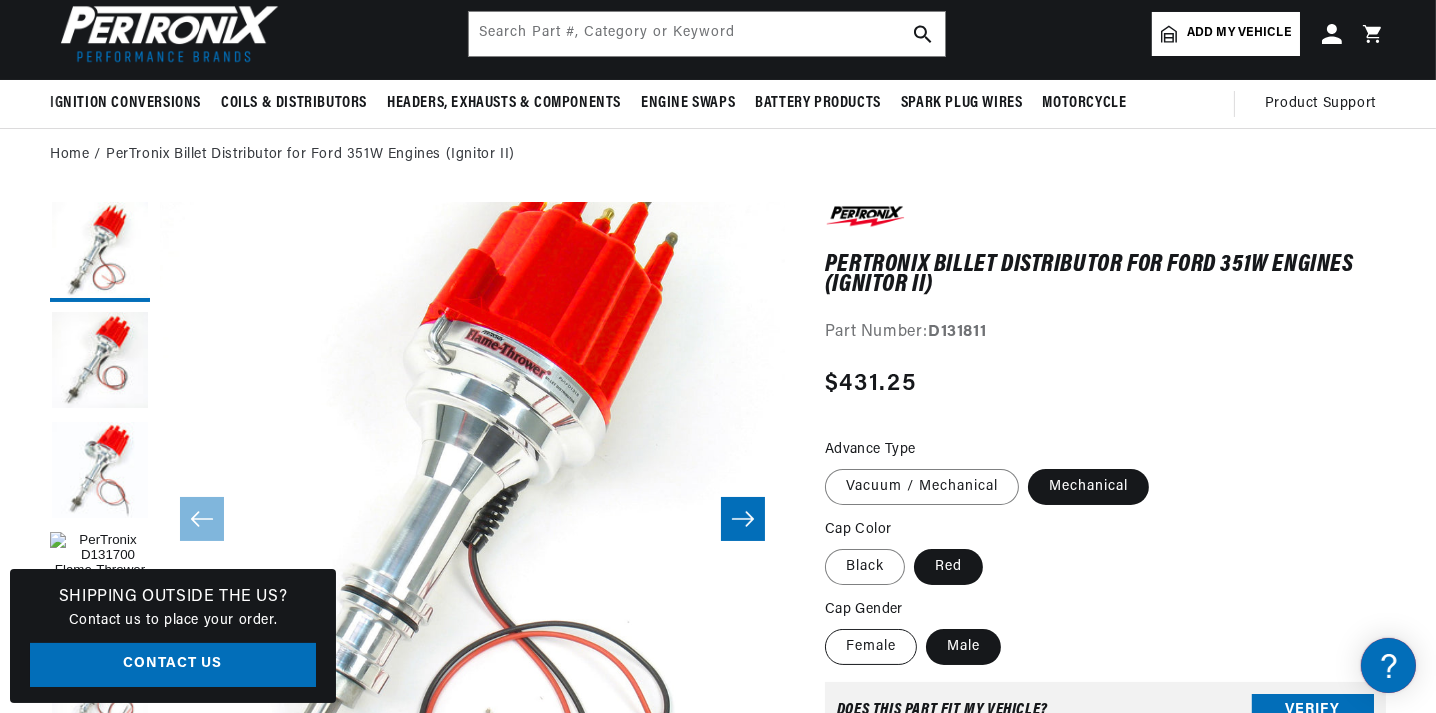 click on "Female" at bounding box center (871, 647) 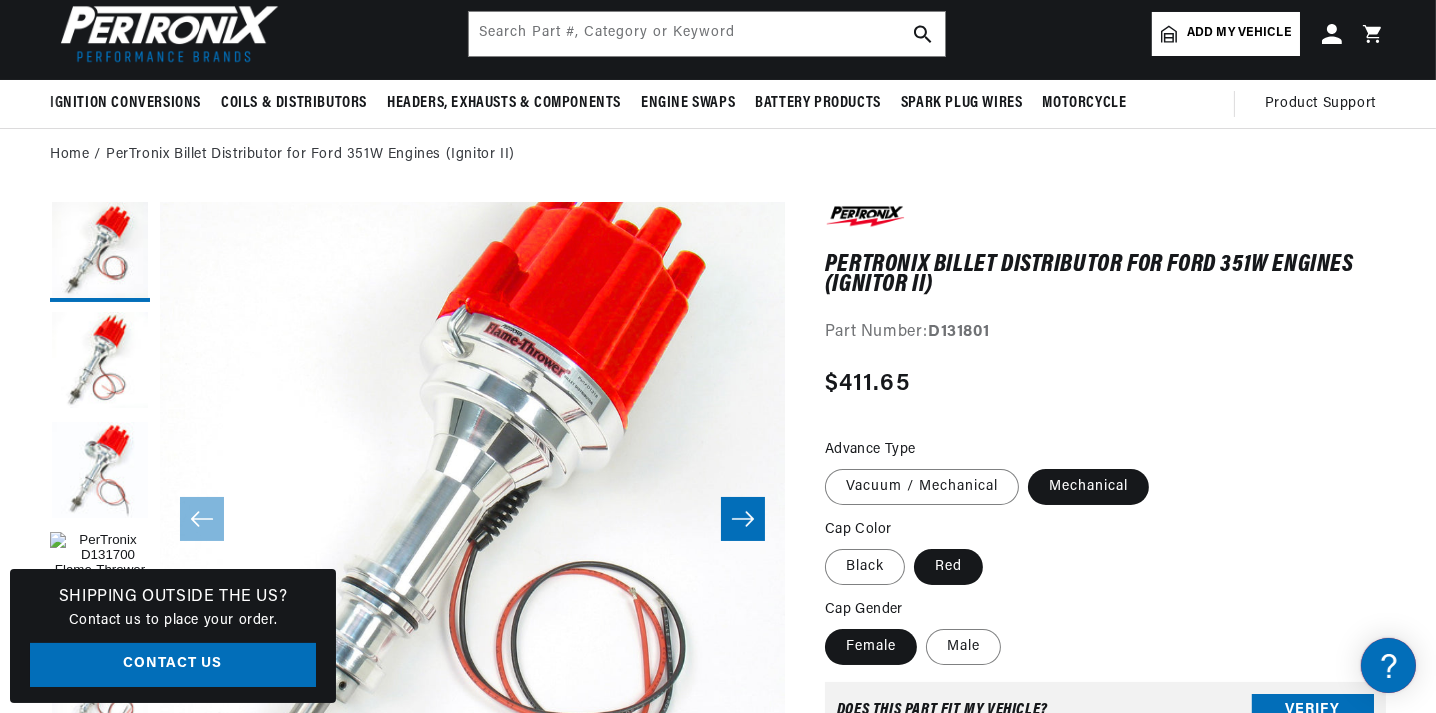 drag, startPoint x: 967, startPoint y: 647, endPoint x: 990, endPoint y: 556, distance: 93.8616 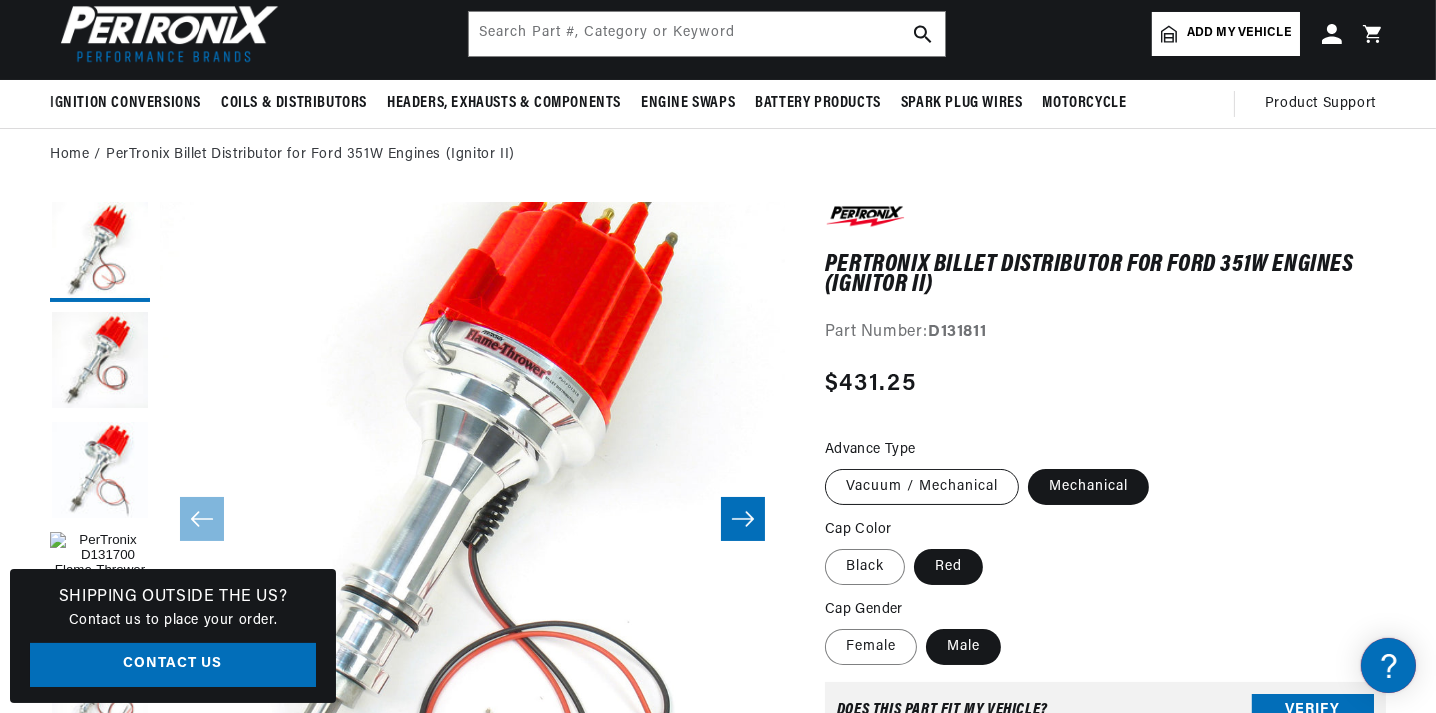 click on "Vacuum / Mechanical" at bounding box center (922, 487) 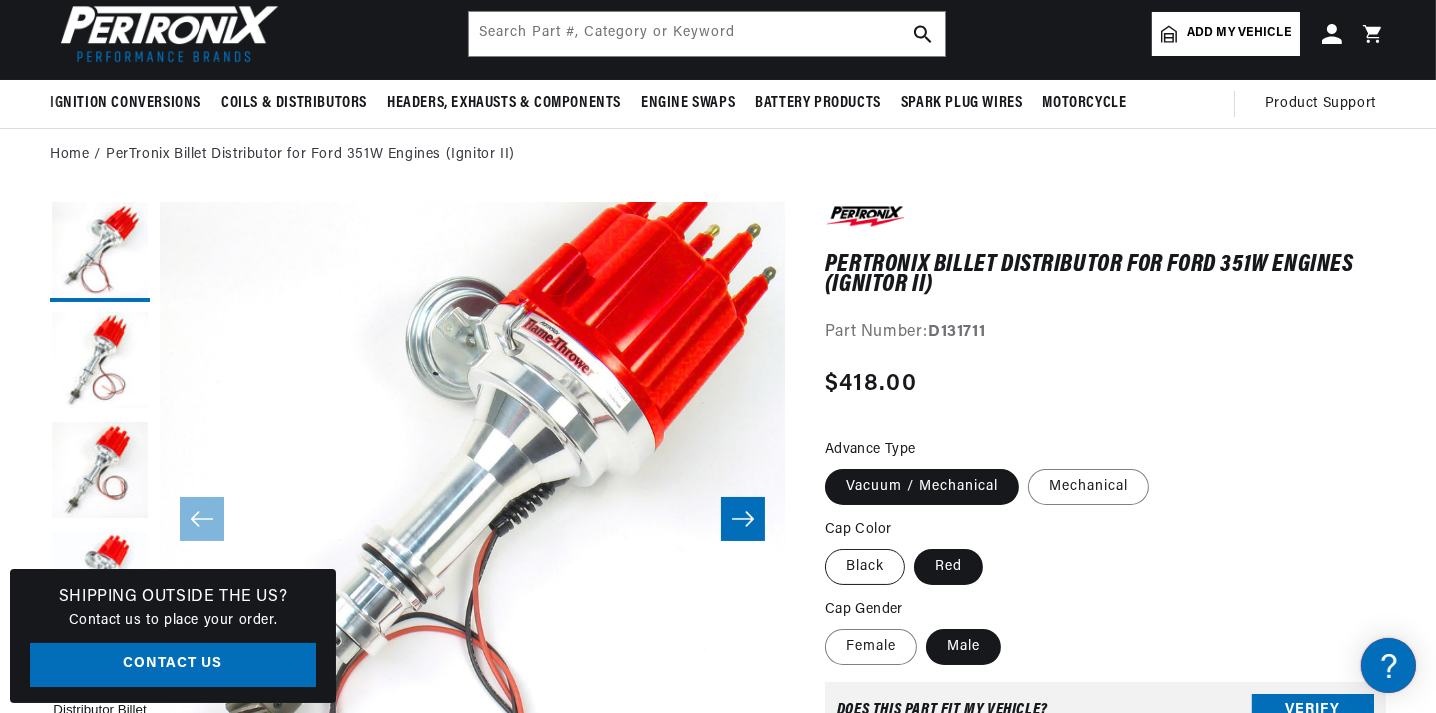 click on "Black" at bounding box center (865, 567) 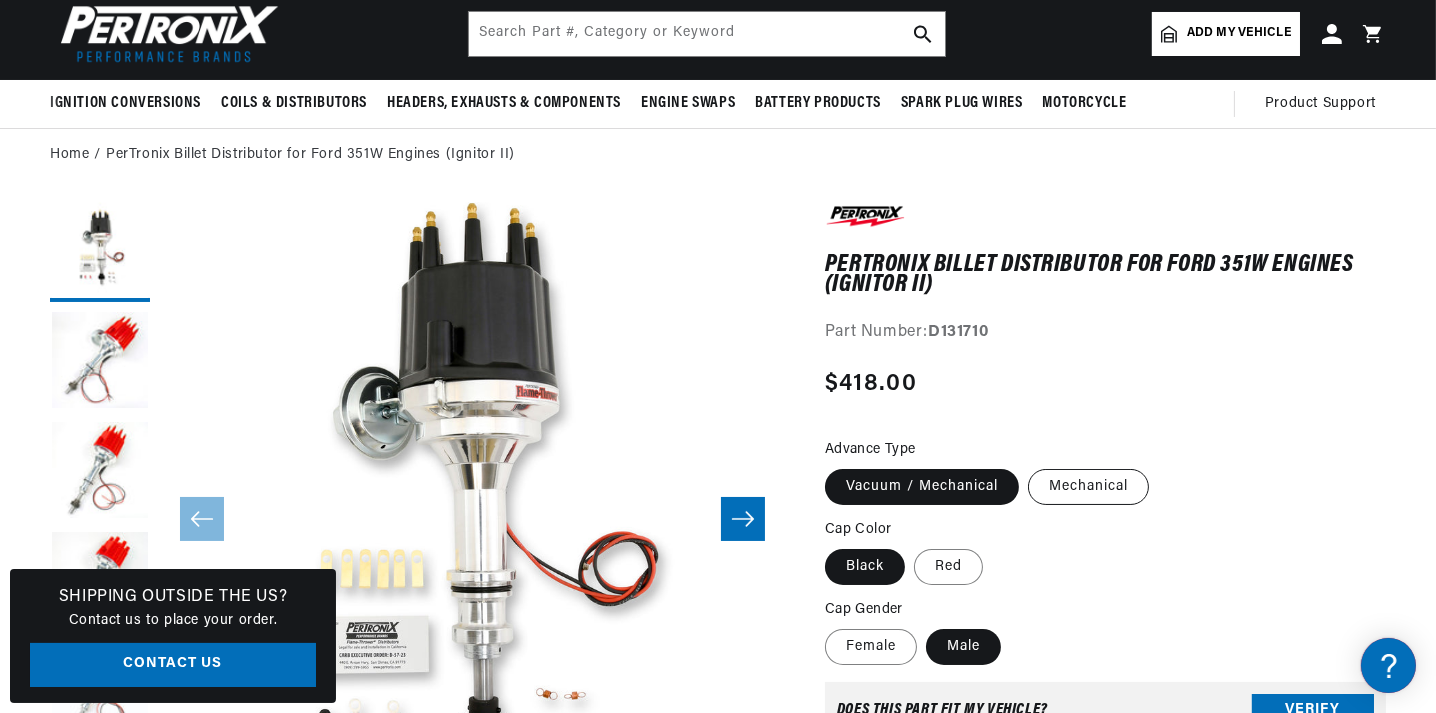 scroll, scrollTop: 0, scrollLeft: 0, axis: both 